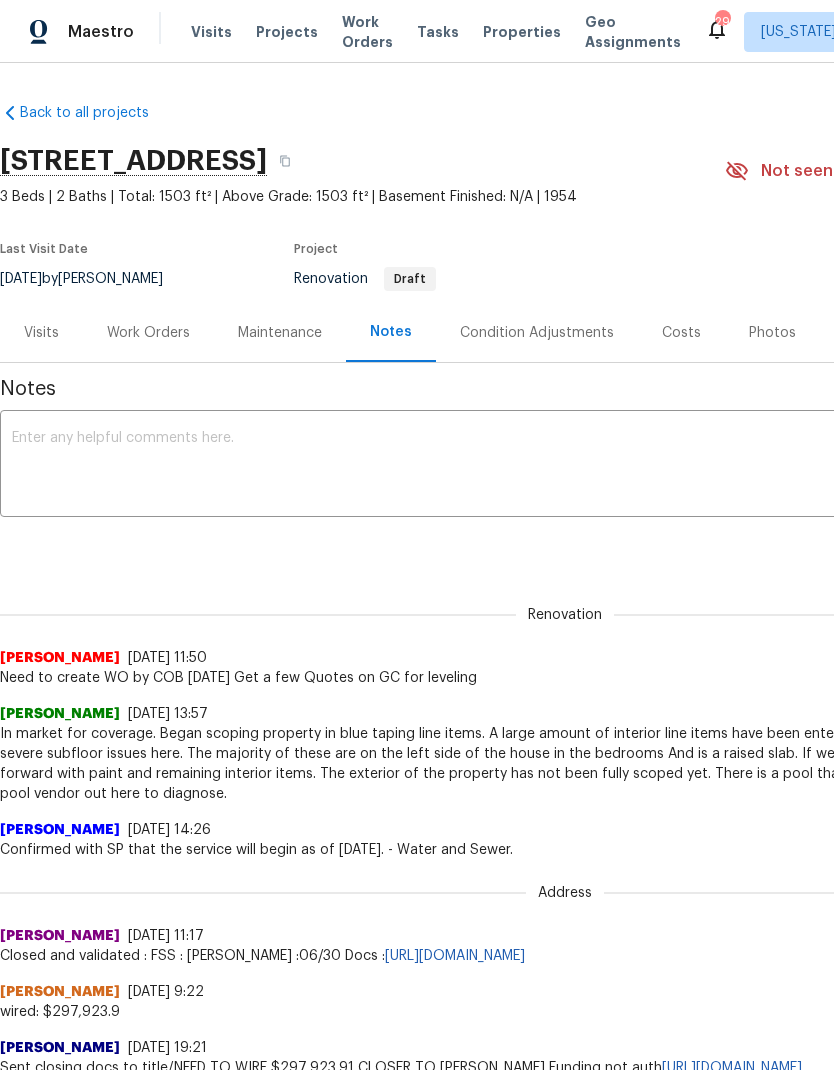 scroll, scrollTop: 0, scrollLeft: 0, axis: both 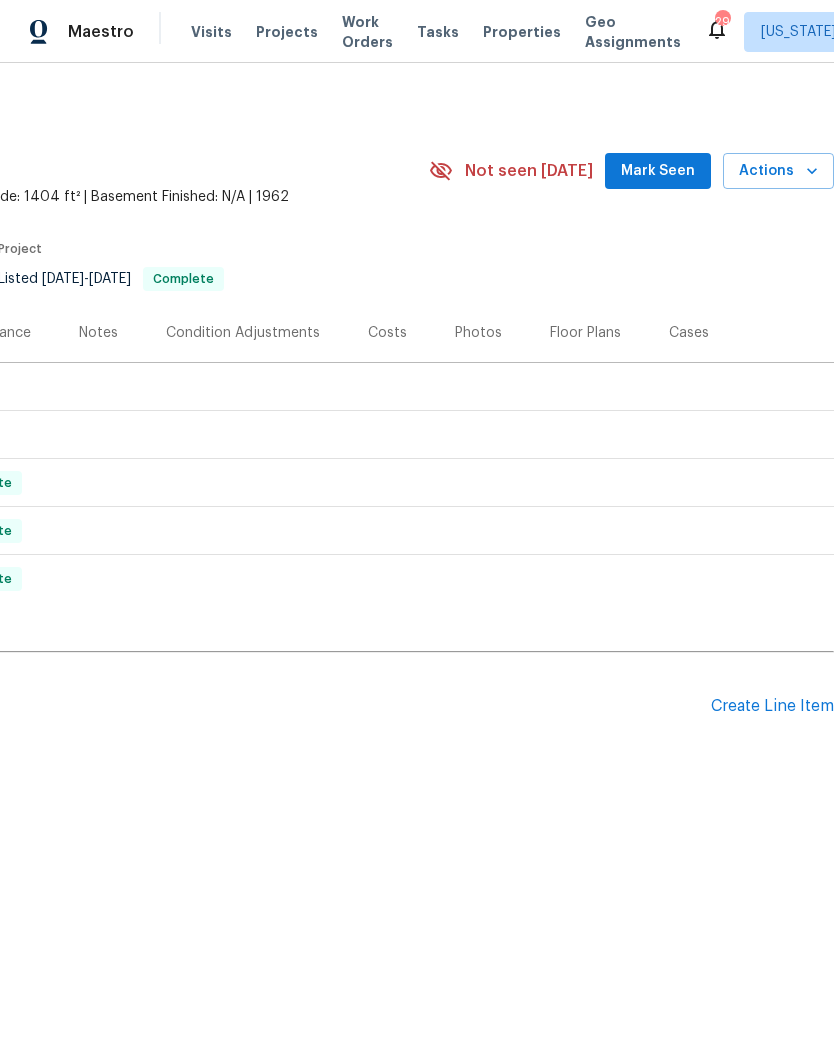click on "Create Line Item" at bounding box center (772, 706) 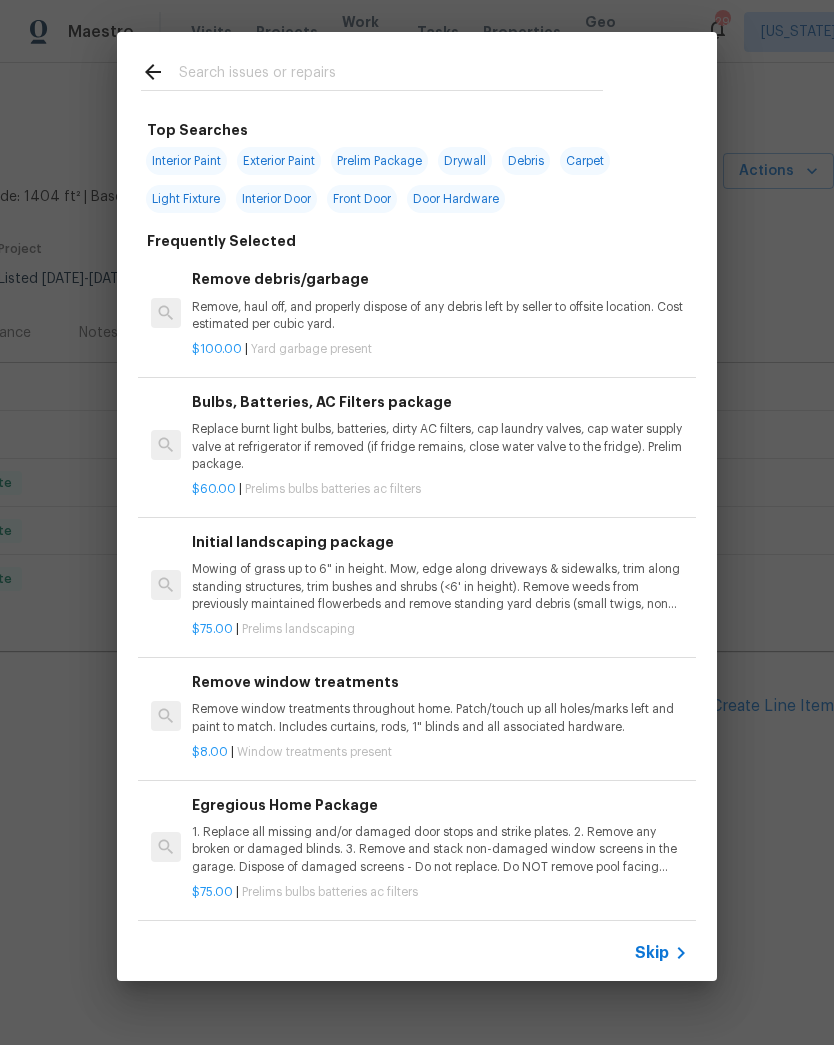 click at bounding box center [391, 75] 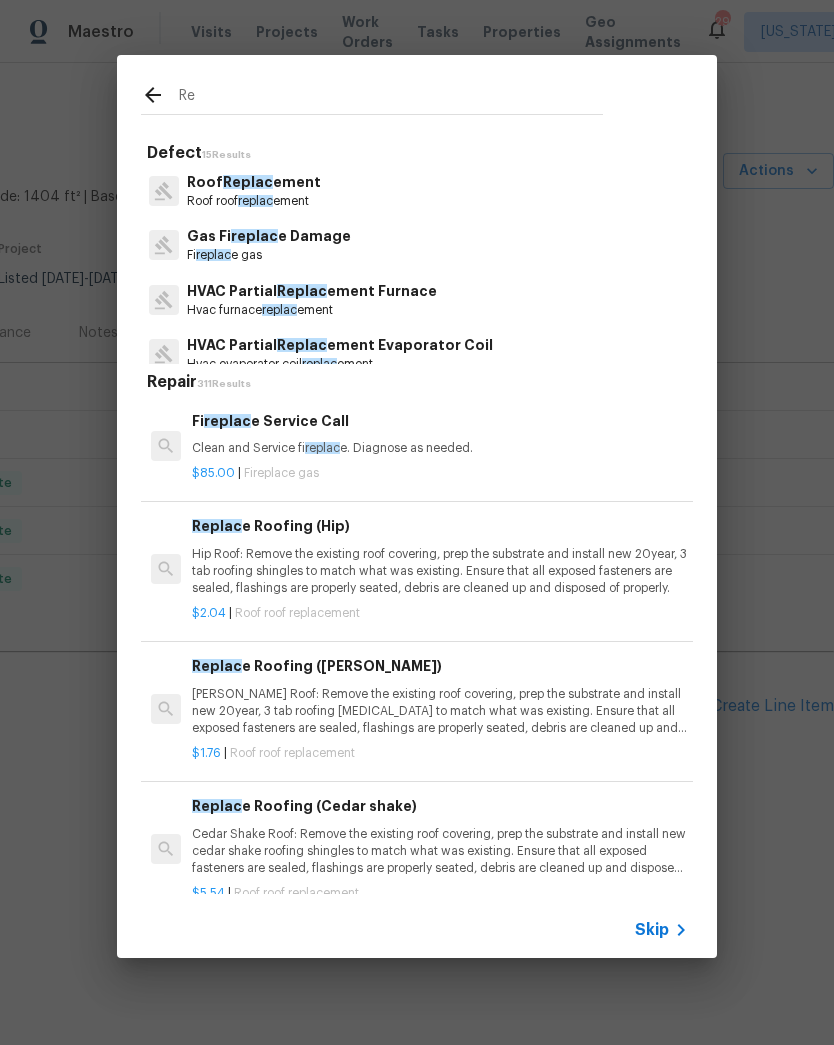 type on "R" 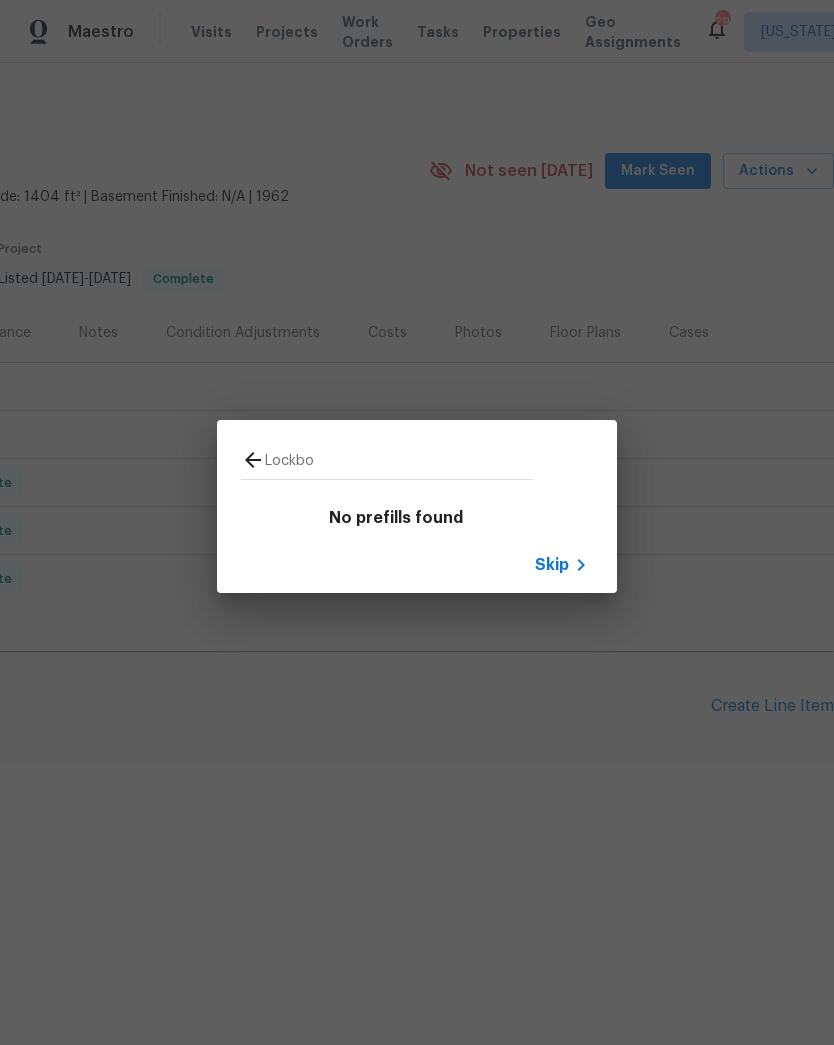 type on "Lockb" 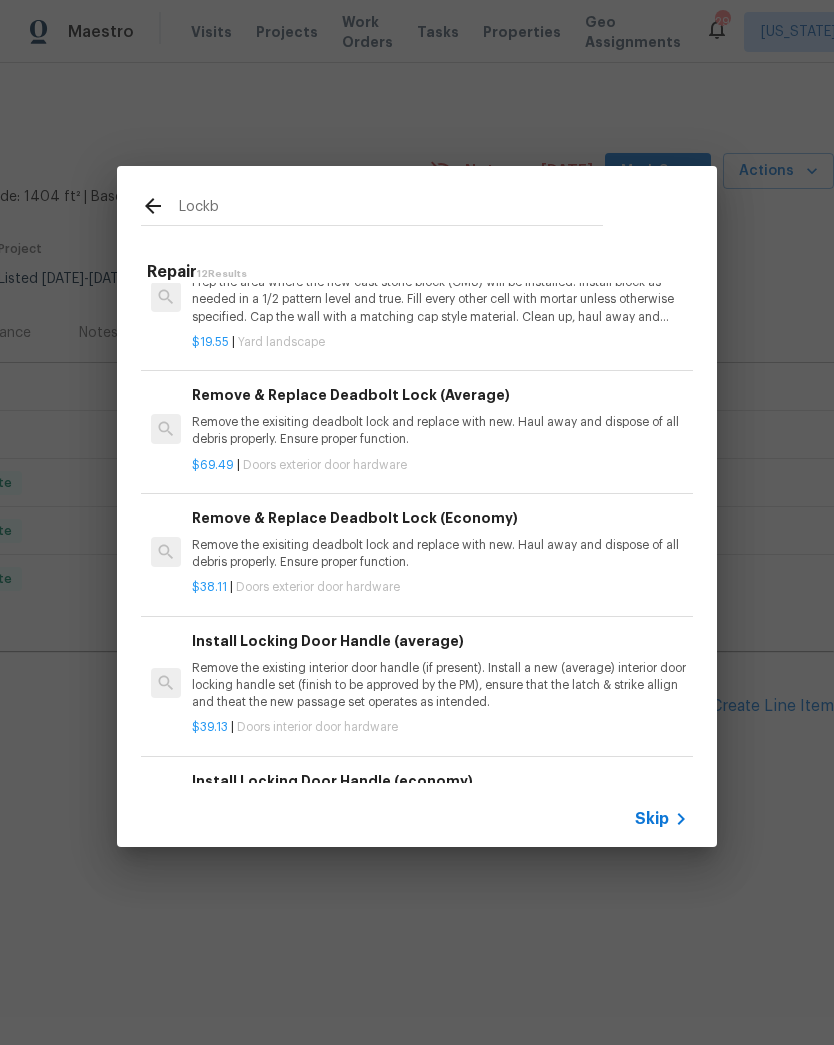 scroll, scrollTop: 54, scrollLeft: 0, axis: vertical 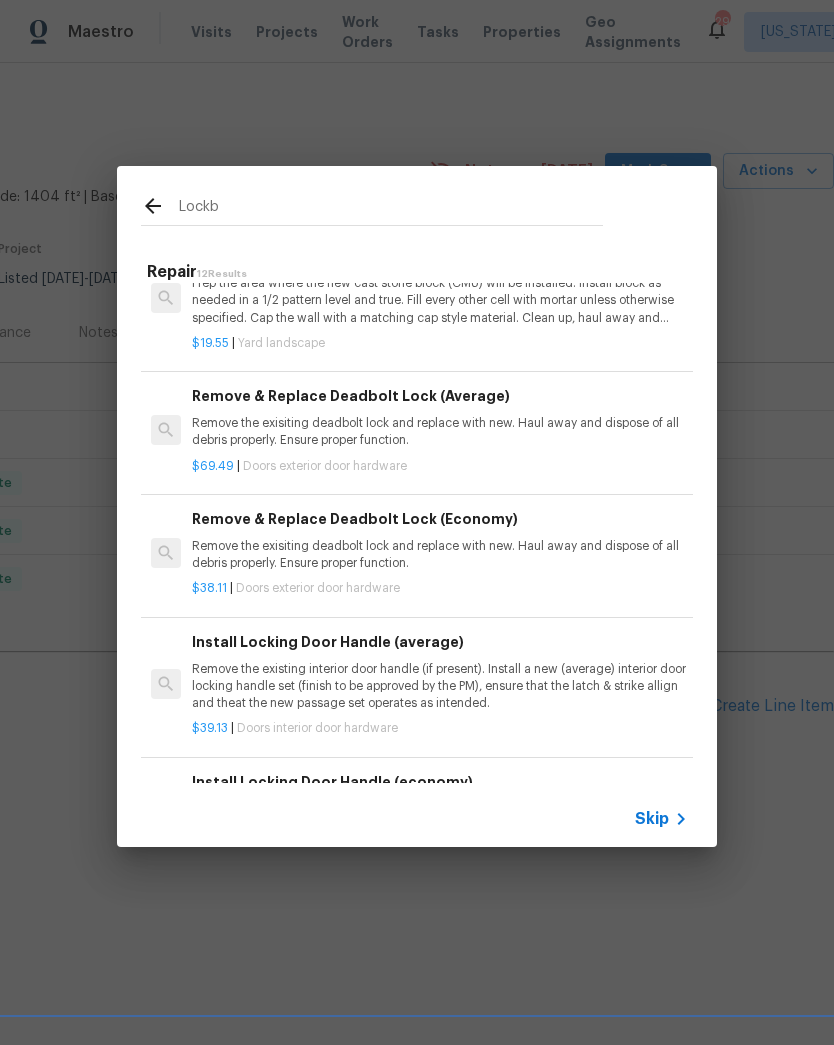 click on "Remove the exisiting deadbolt lock and replace with new. Haul away and dispose of all debris properly. Ensure proper function." at bounding box center (440, 432) 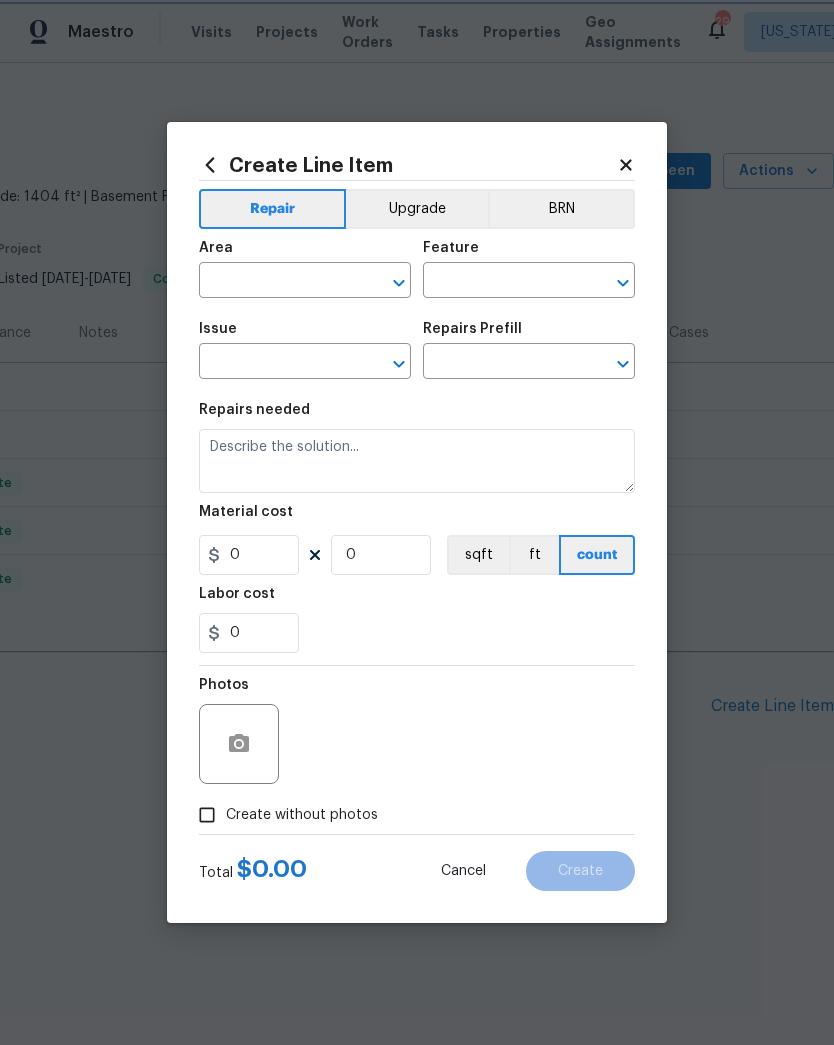 type on "Interior Door" 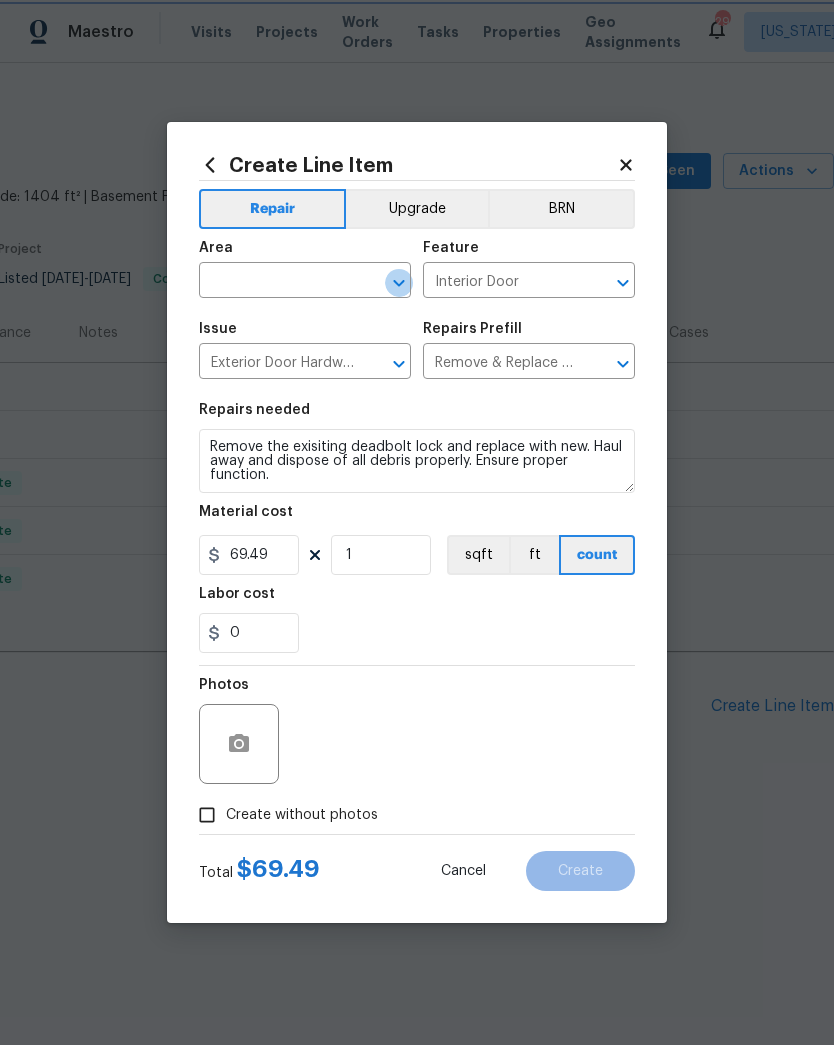 click 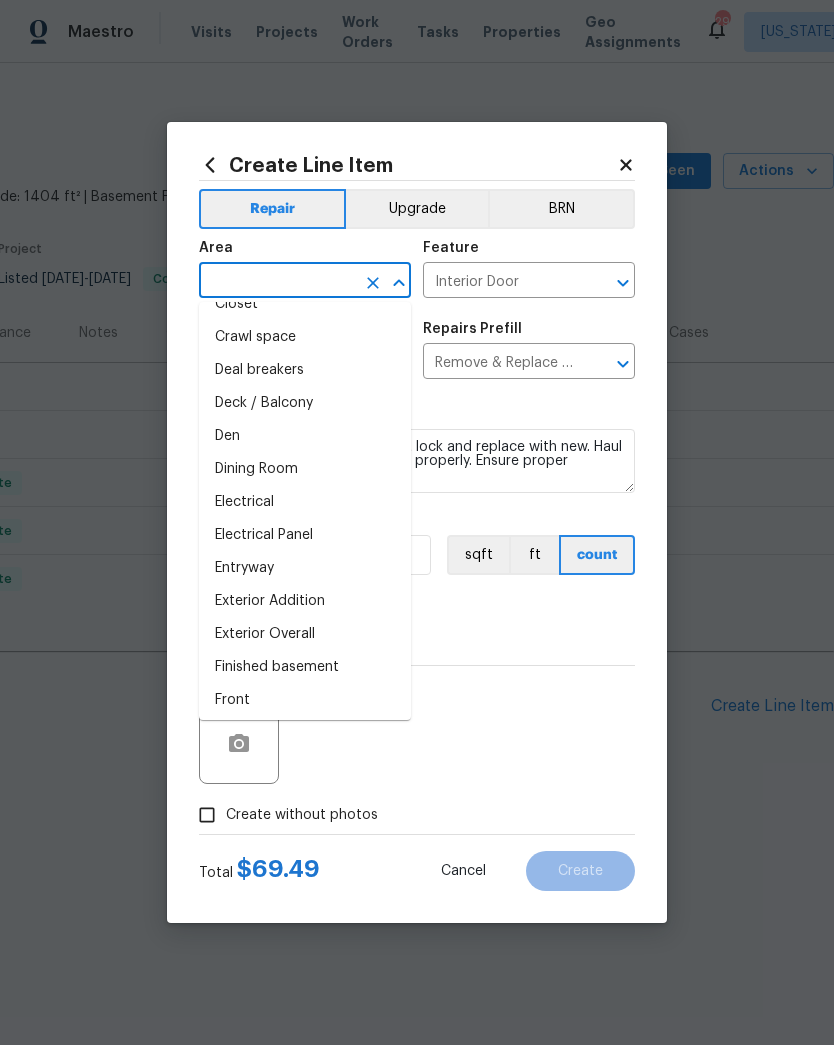 scroll, scrollTop: 345, scrollLeft: 0, axis: vertical 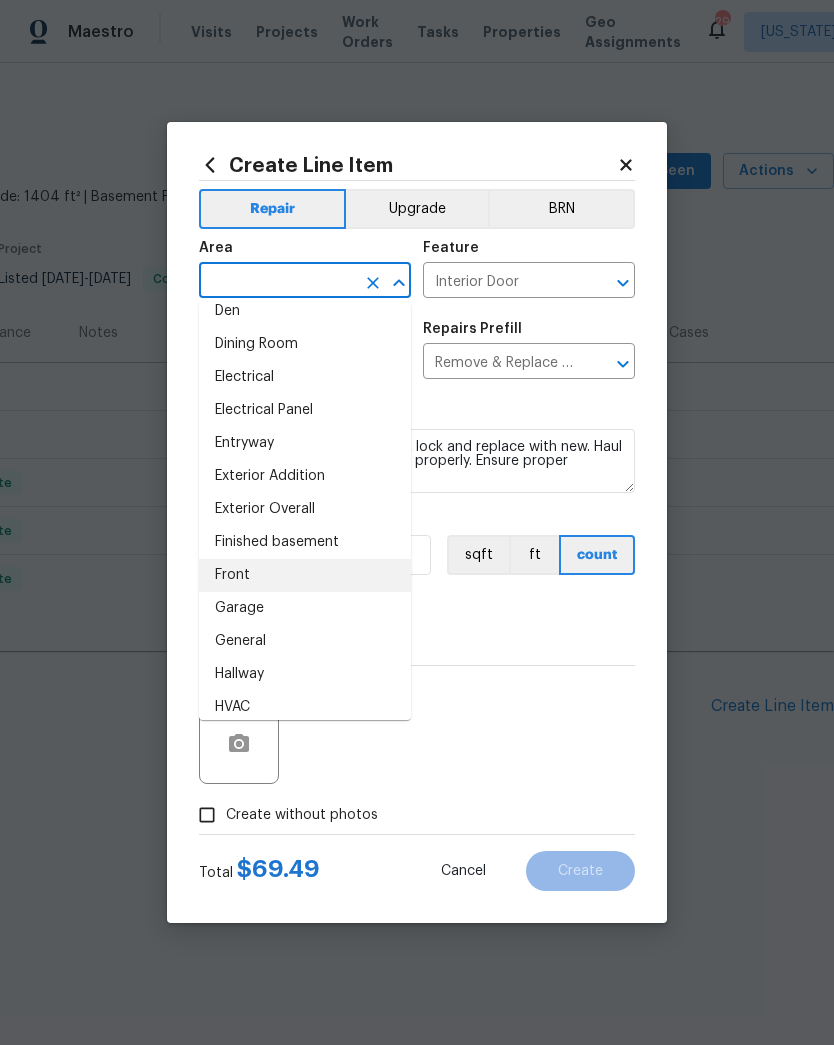 click on "Front" at bounding box center [305, 575] 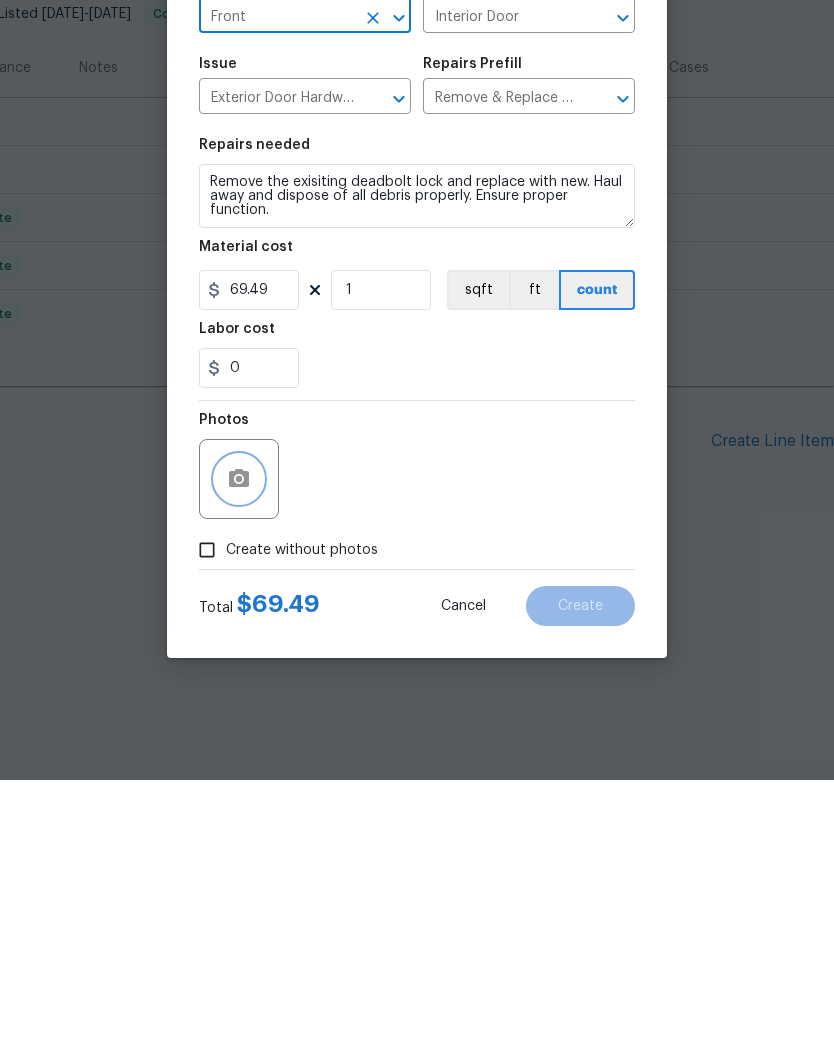 click at bounding box center (239, 744) 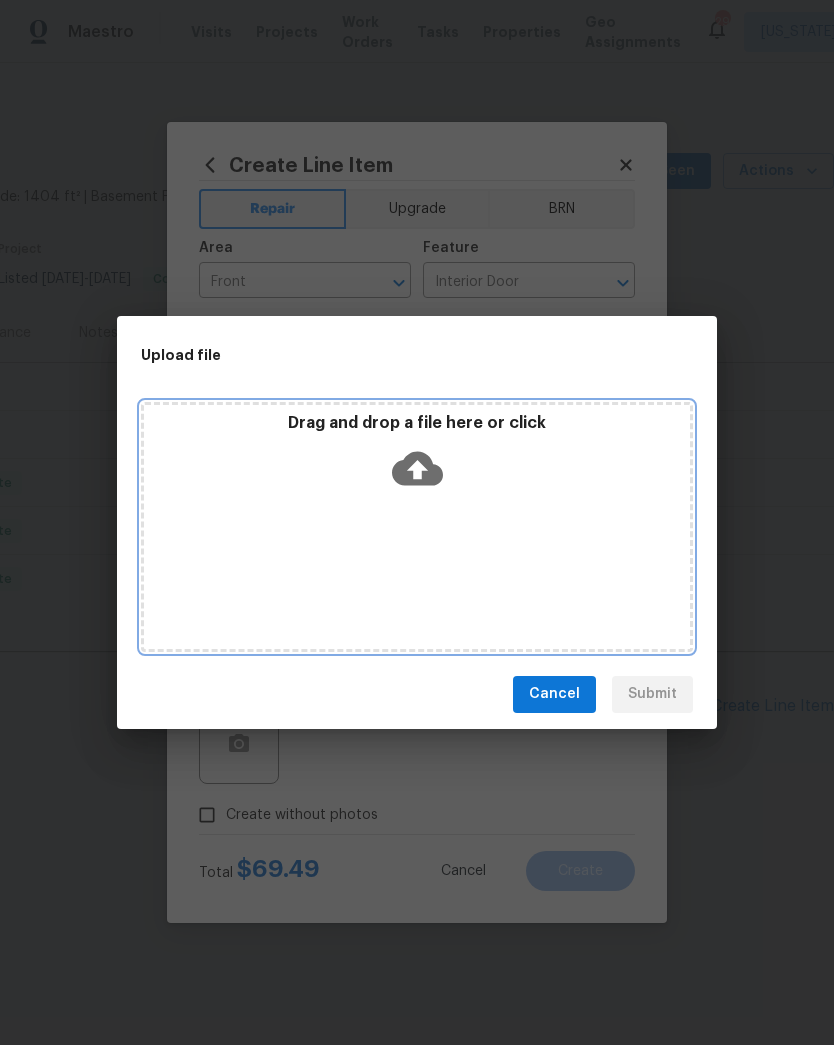 click 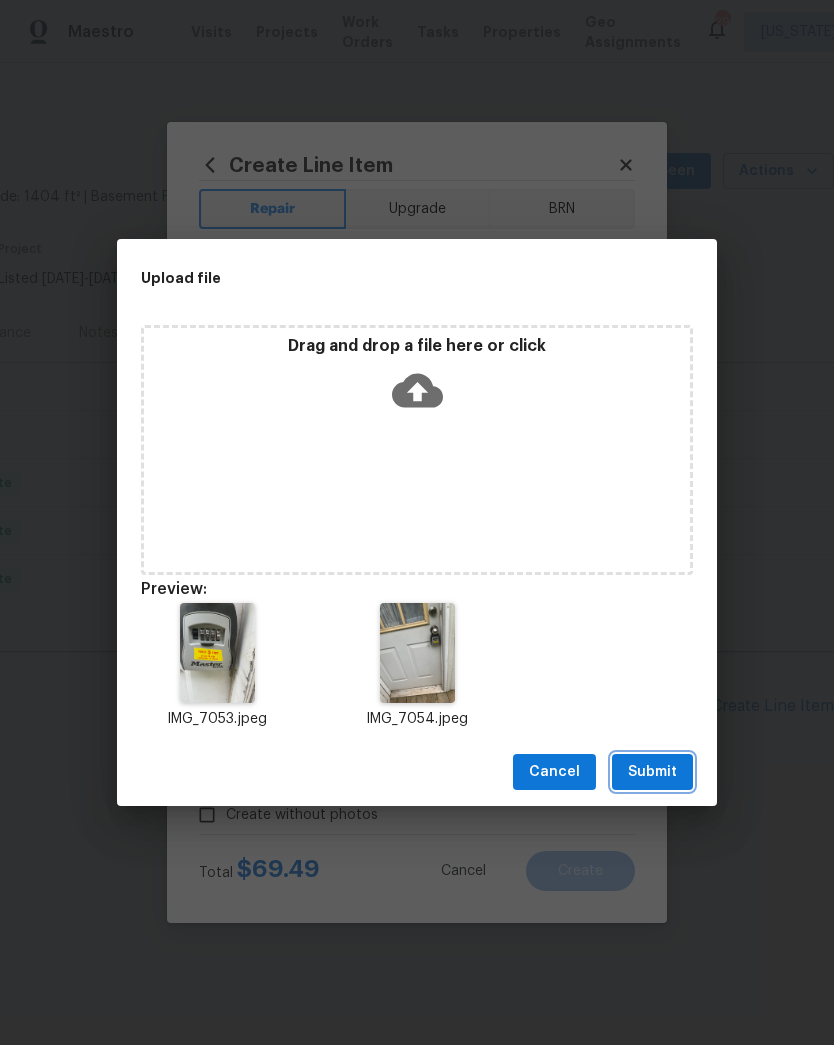 click on "Submit" at bounding box center (652, 772) 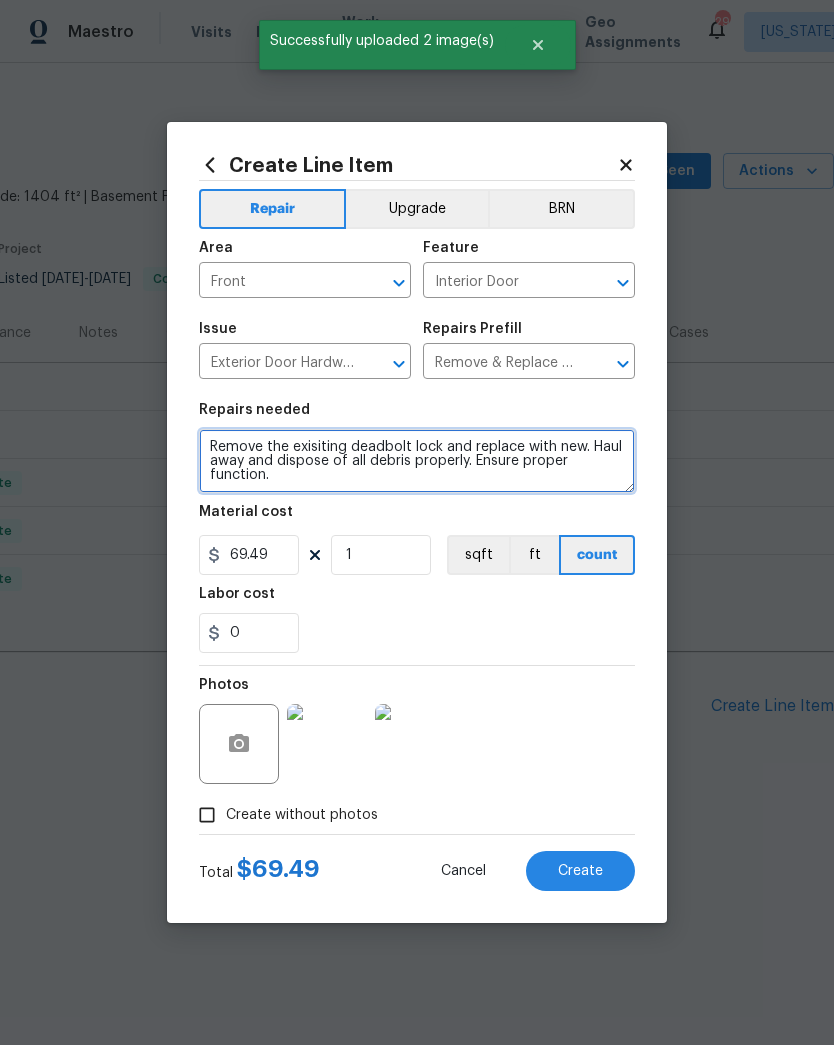 click on "Remove the exisiting deadbolt lock and replace with new. Haul away and dispose of all debris properly. Ensure proper function." at bounding box center [417, 461] 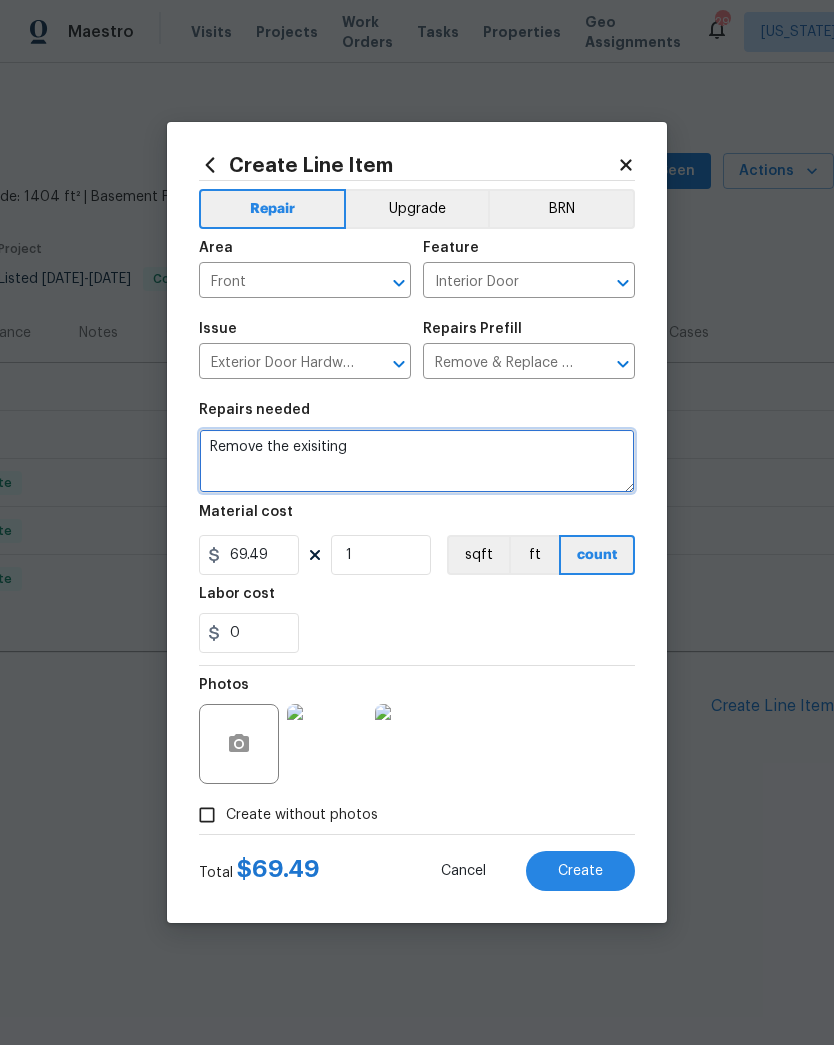 type on "Remove the" 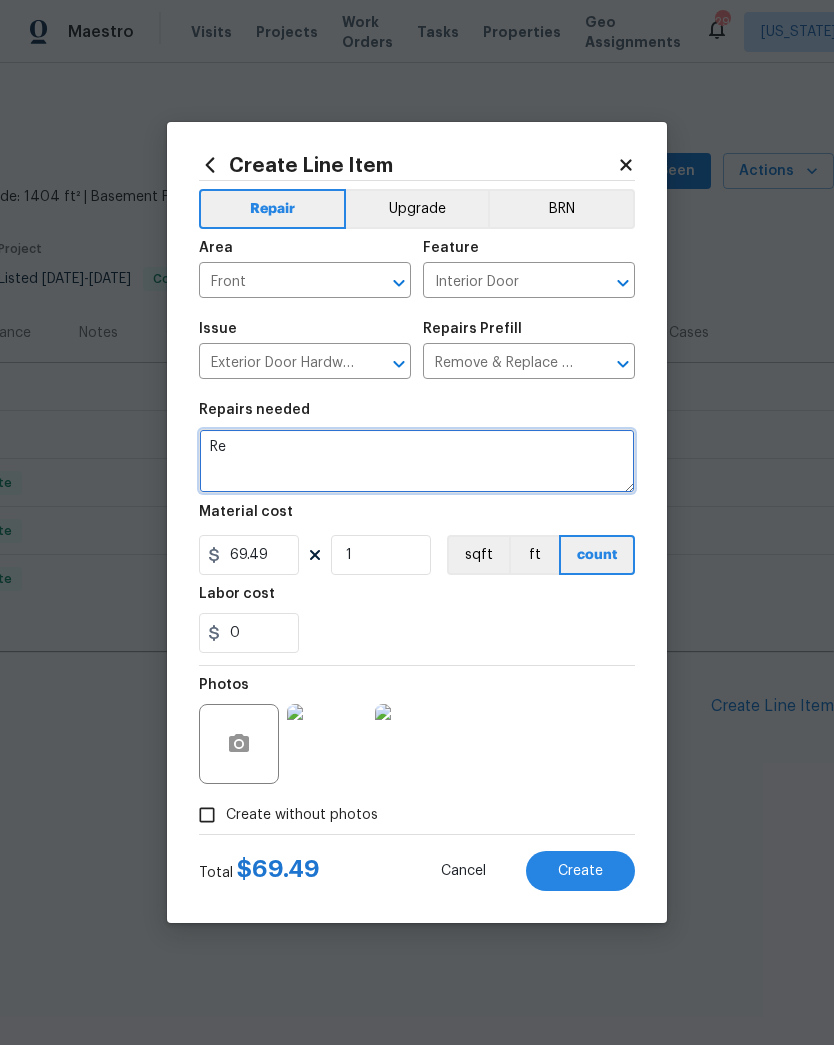 type on "R" 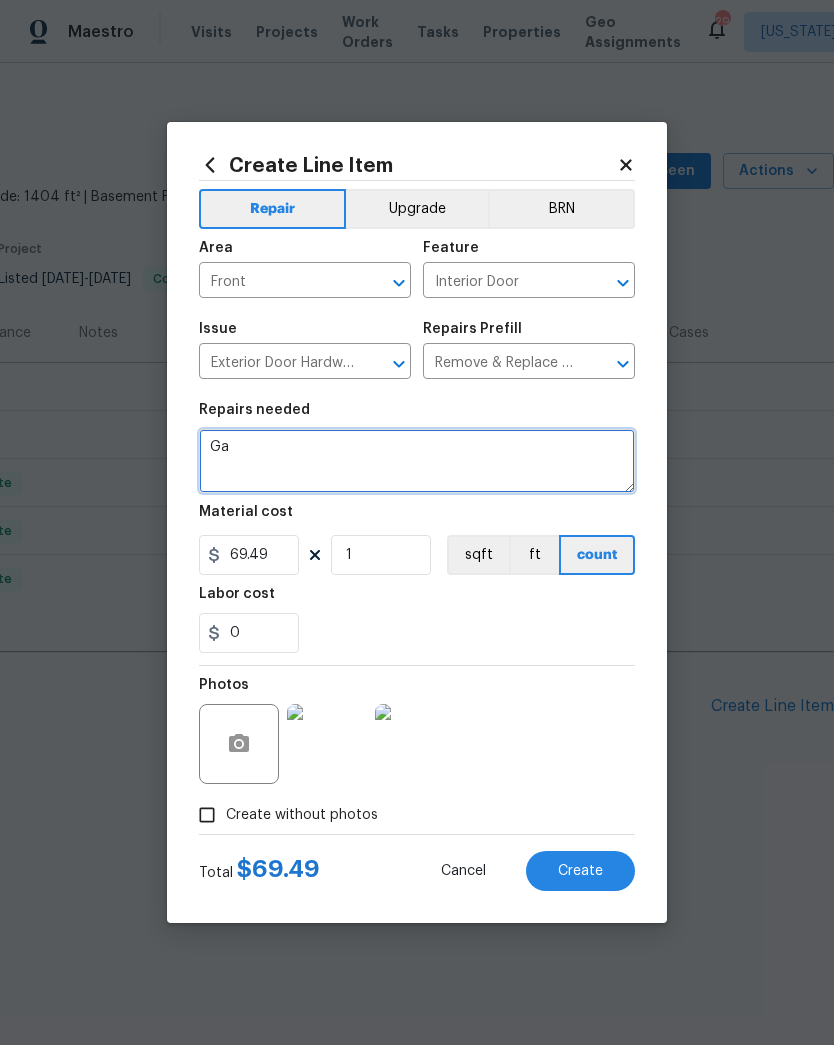 type on "G" 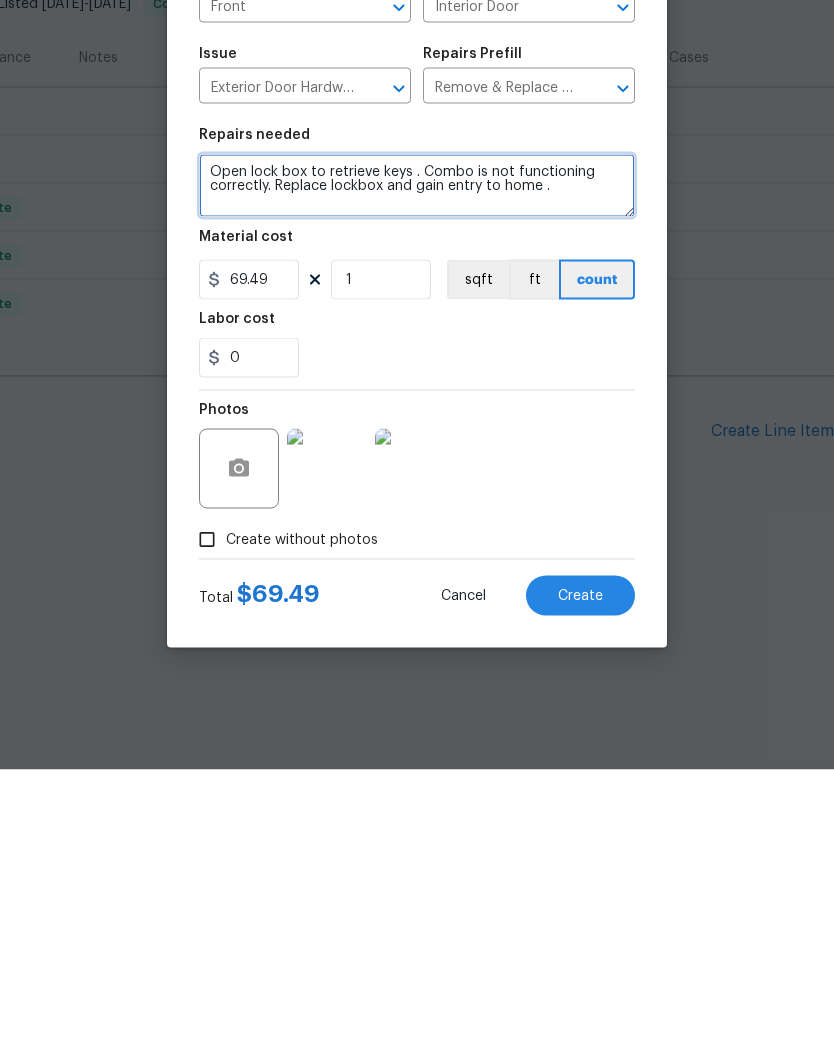 type on "Open lock box to retrieve keys . Combo is not functioning correctly. Replace lockbox and gain entry to home ." 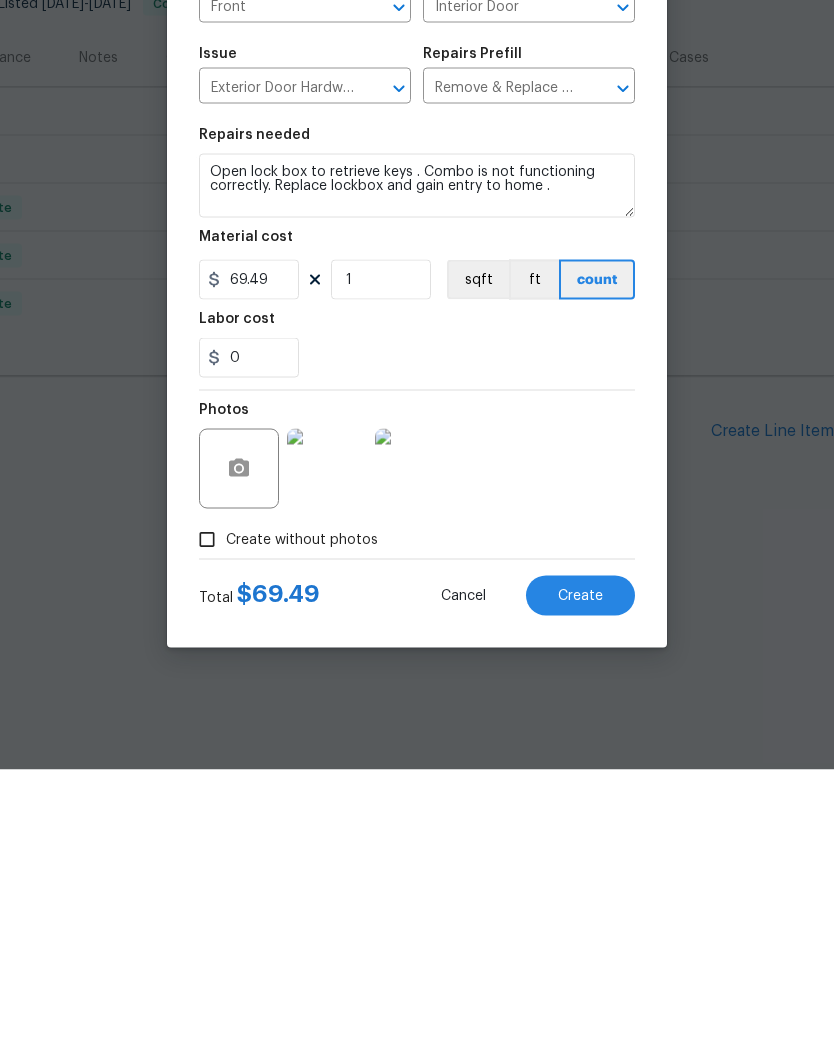 click on "Create" at bounding box center [580, 871] 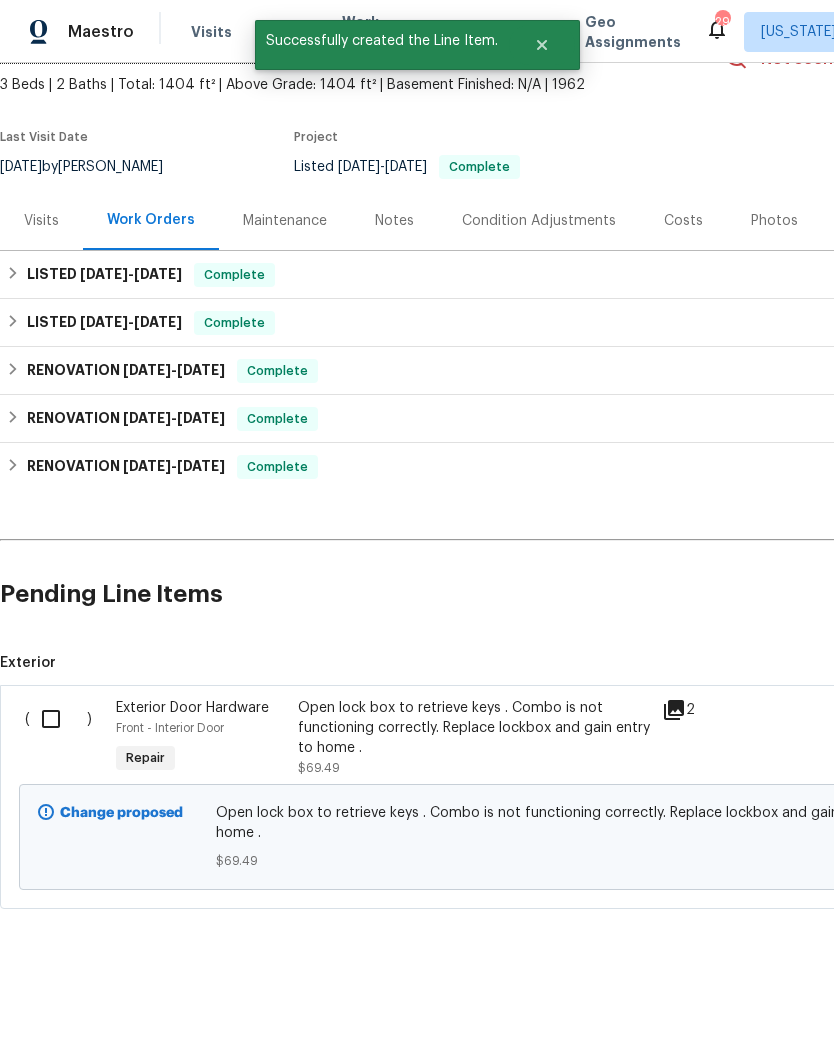 scroll, scrollTop: 112, scrollLeft: 0, axis: vertical 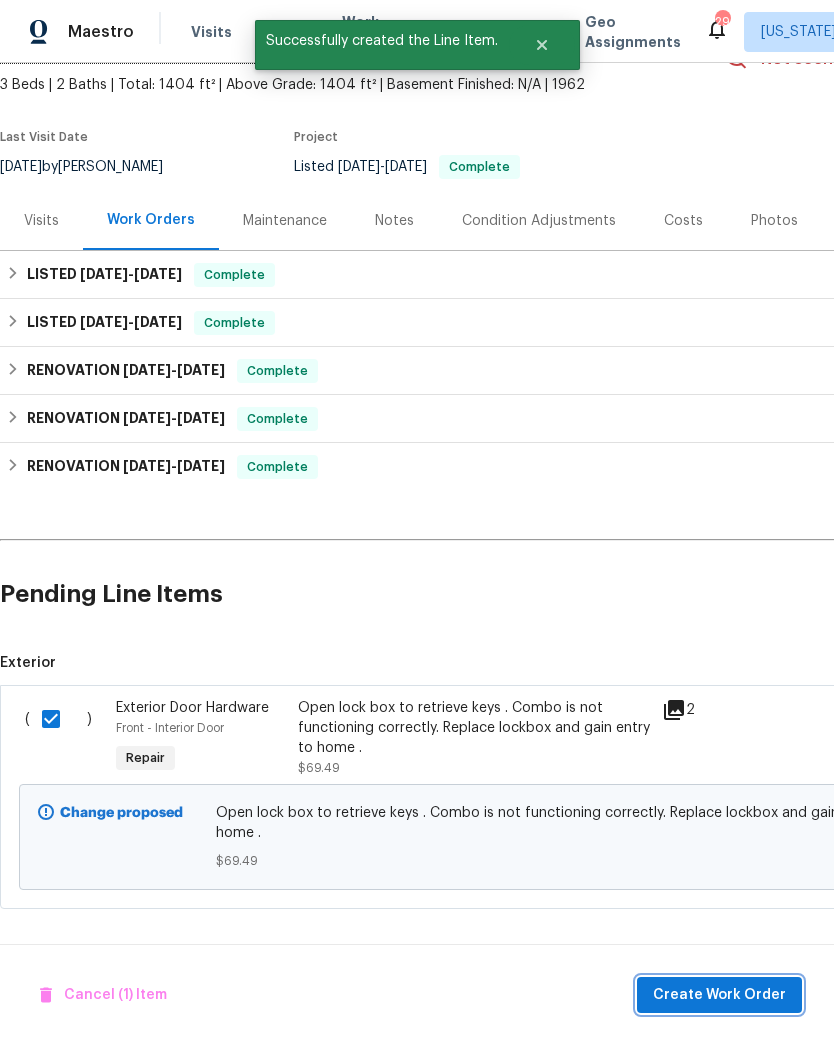 click on "Create Work Order" at bounding box center [719, 995] 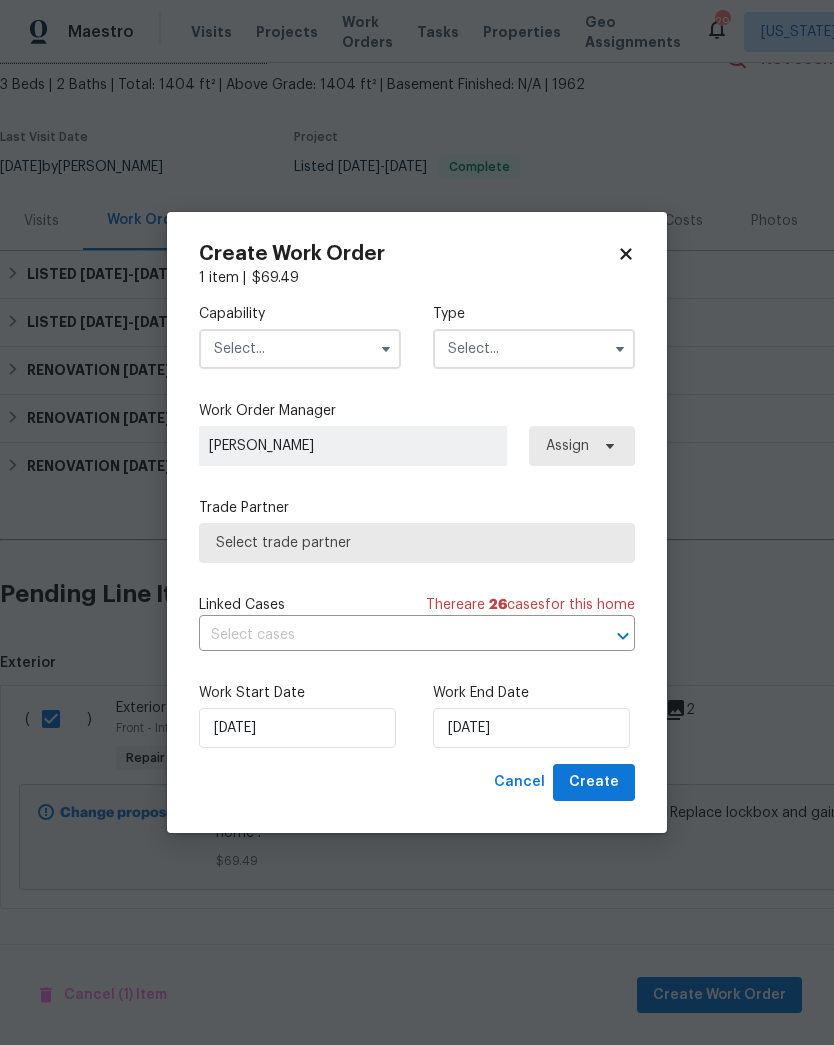 click at bounding box center [300, 349] 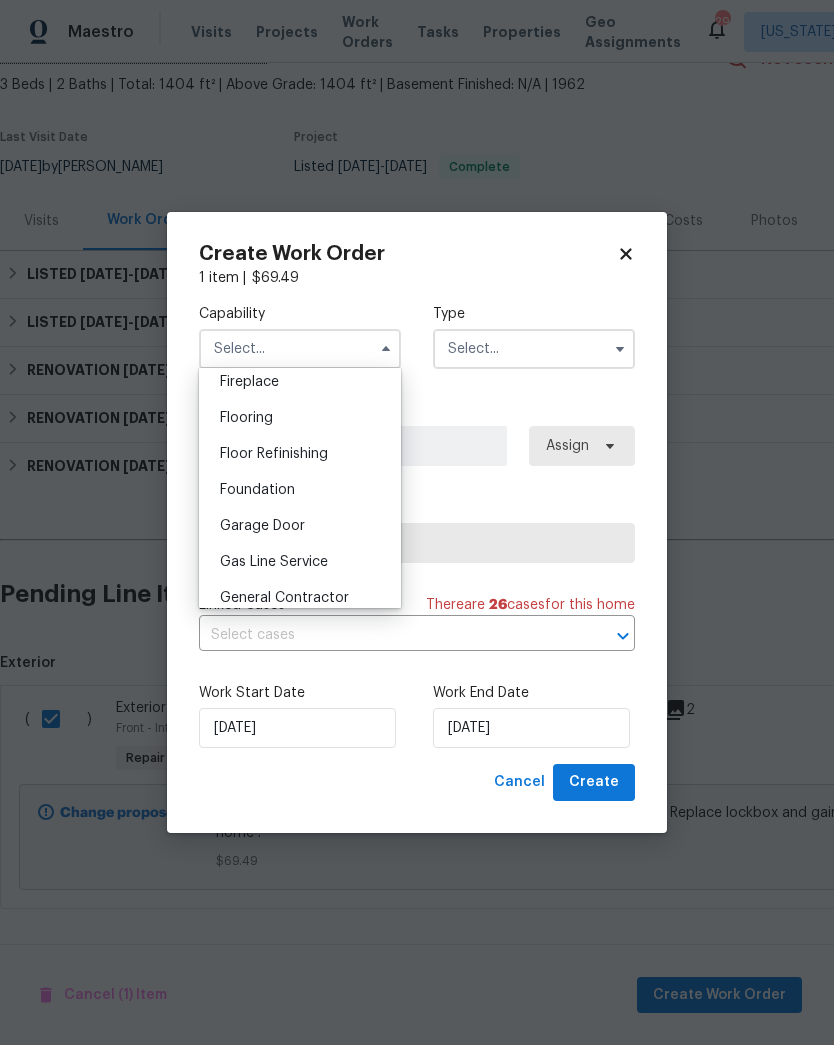 scroll, scrollTop: 876, scrollLeft: 0, axis: vertical 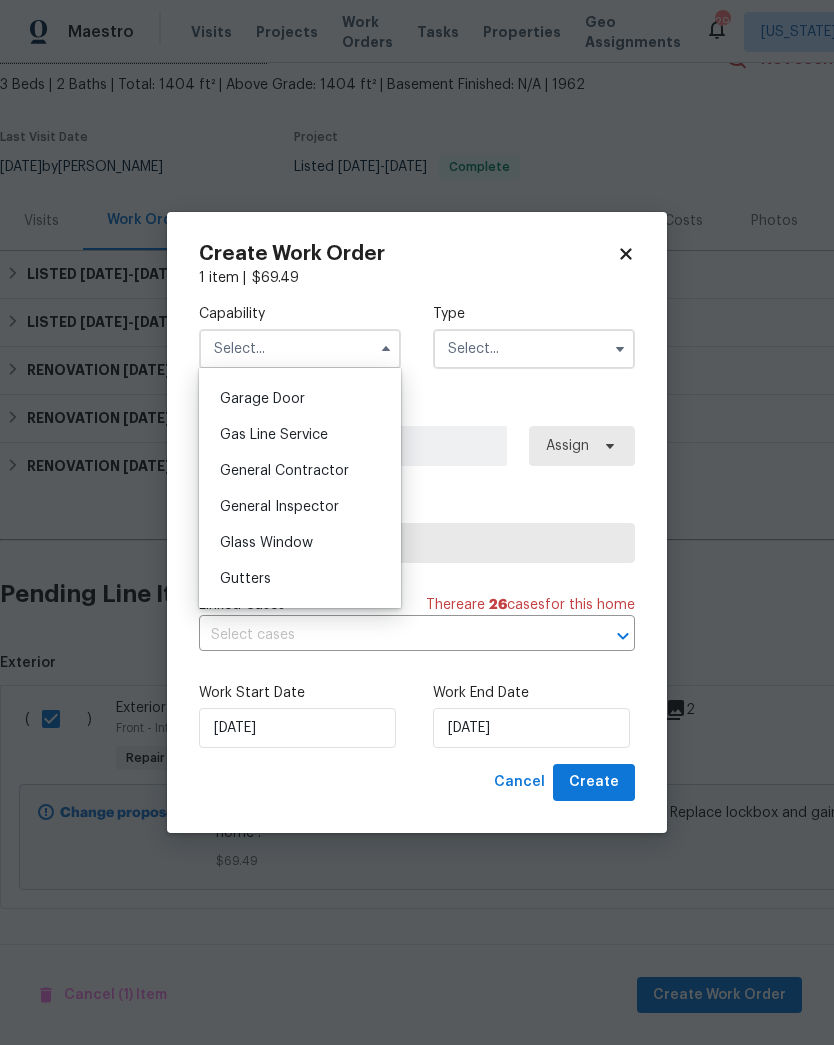 click on "General Contractor" at bounding box center (284, 471) 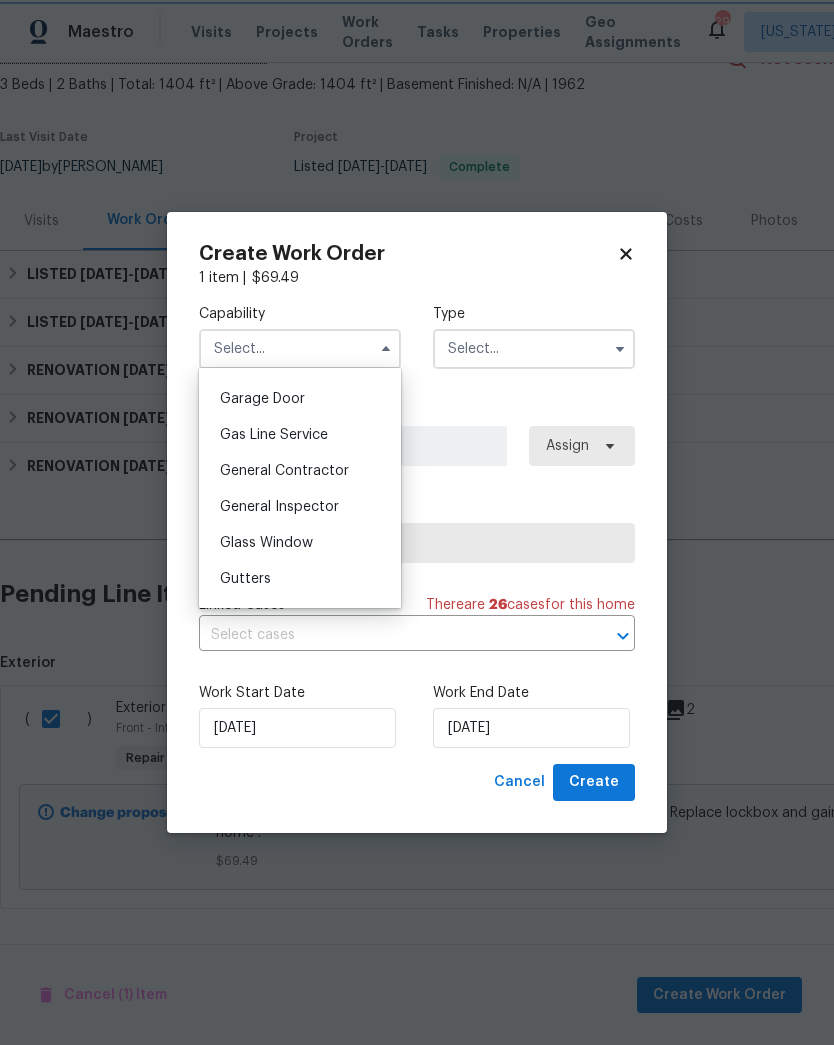 type on "General Contractor" 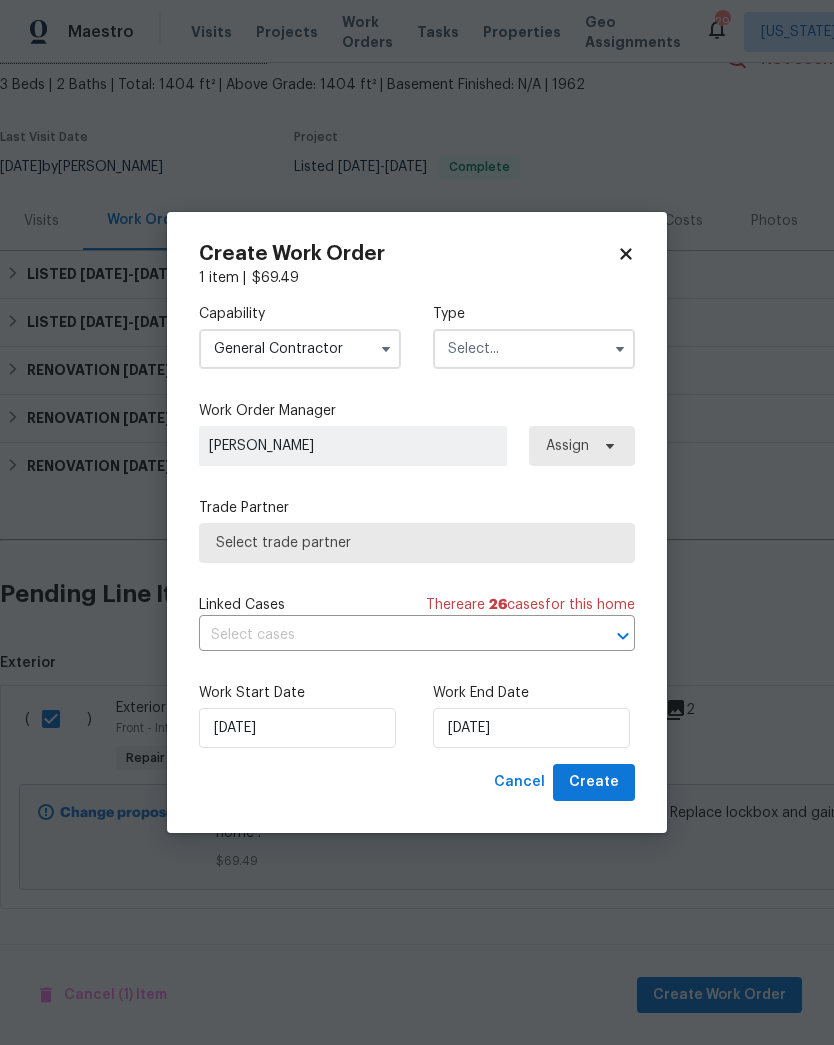 click 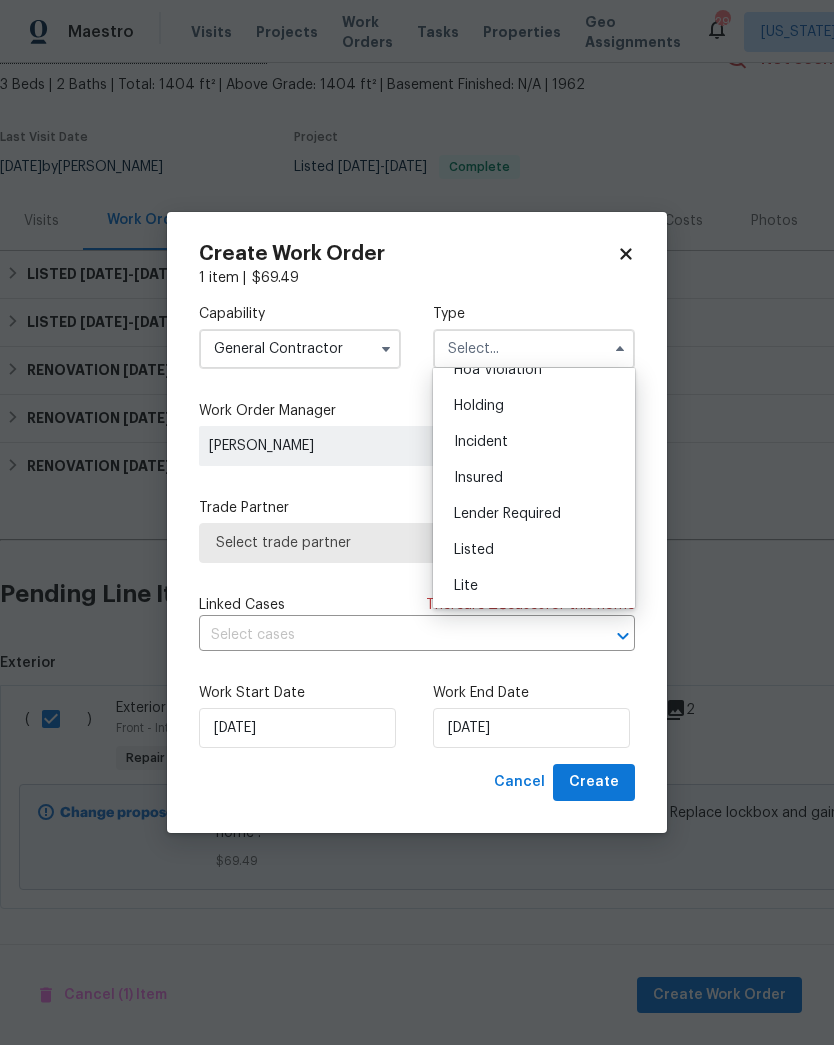scroll, scrollTop: 43, scrollLeft: 0, axis: vertical 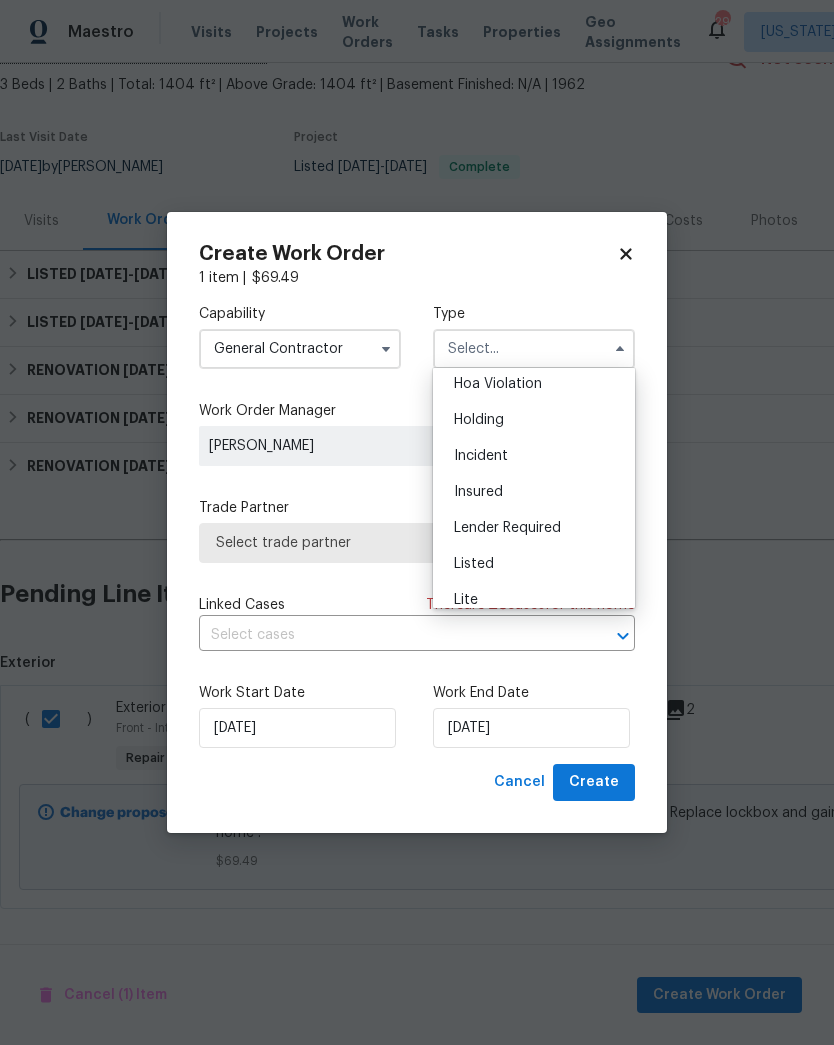 click on "Listed" at bounding box center (534, 564) 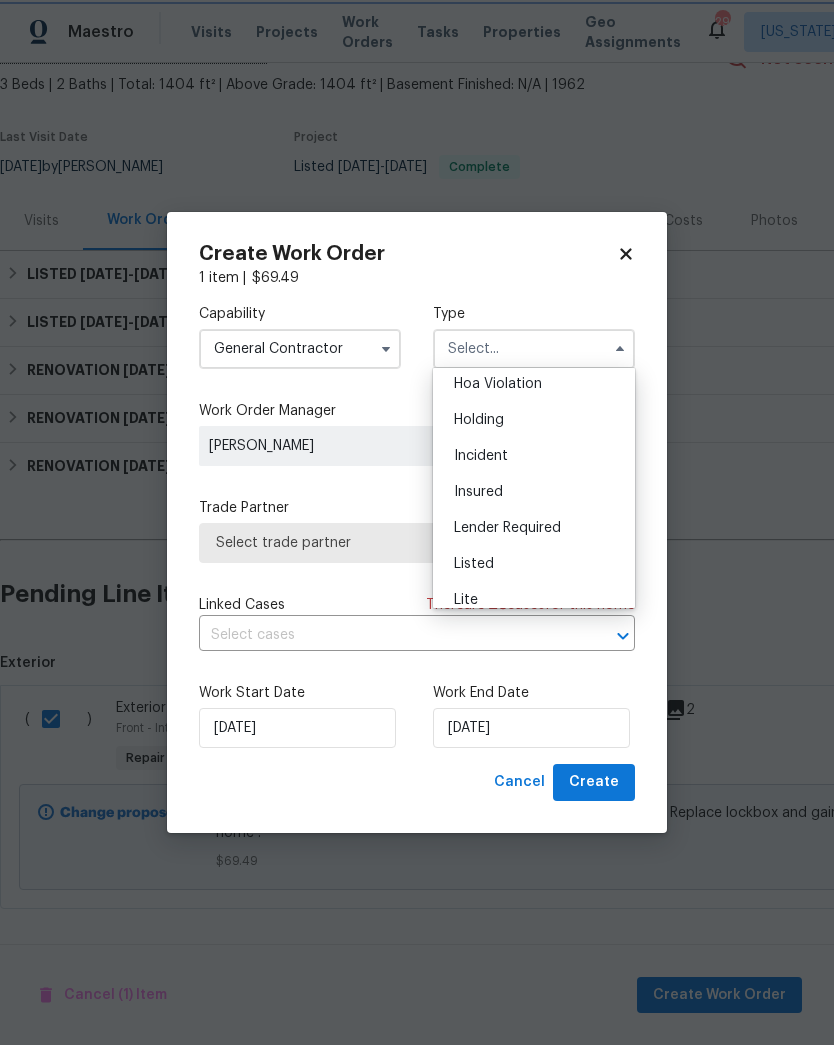 type on "Listed" 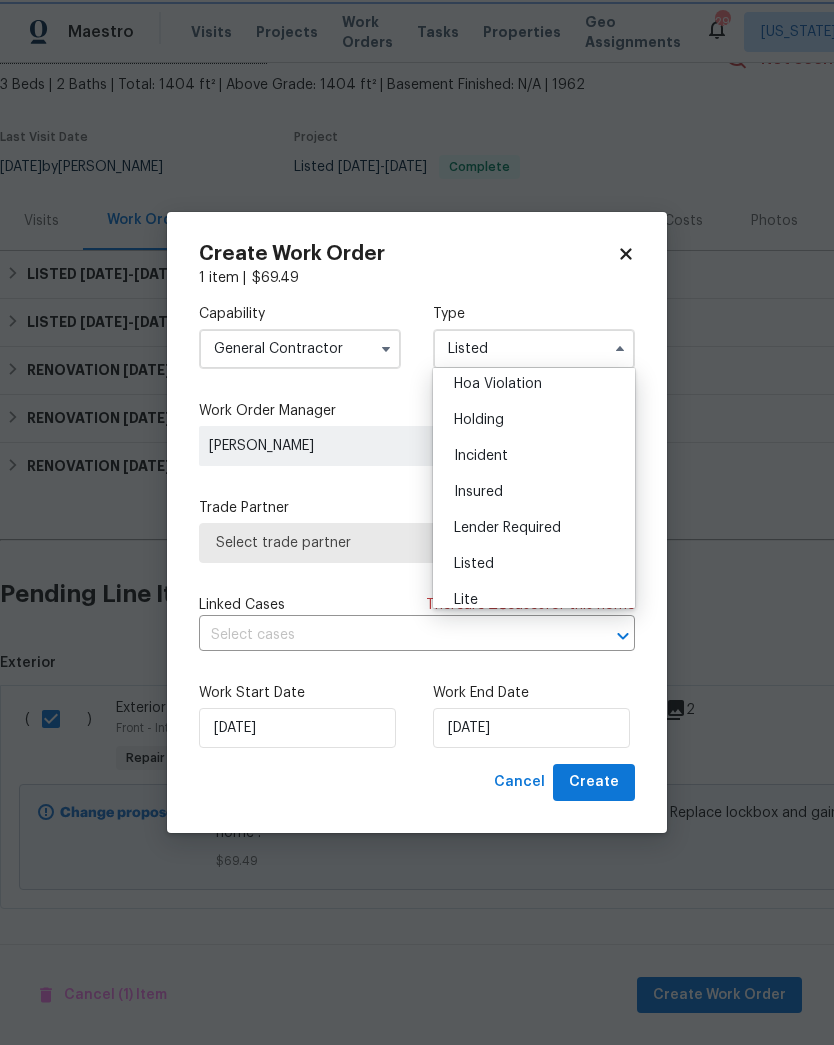 scroll, scrollTop: 0, scrollLeft: 0, axis: both 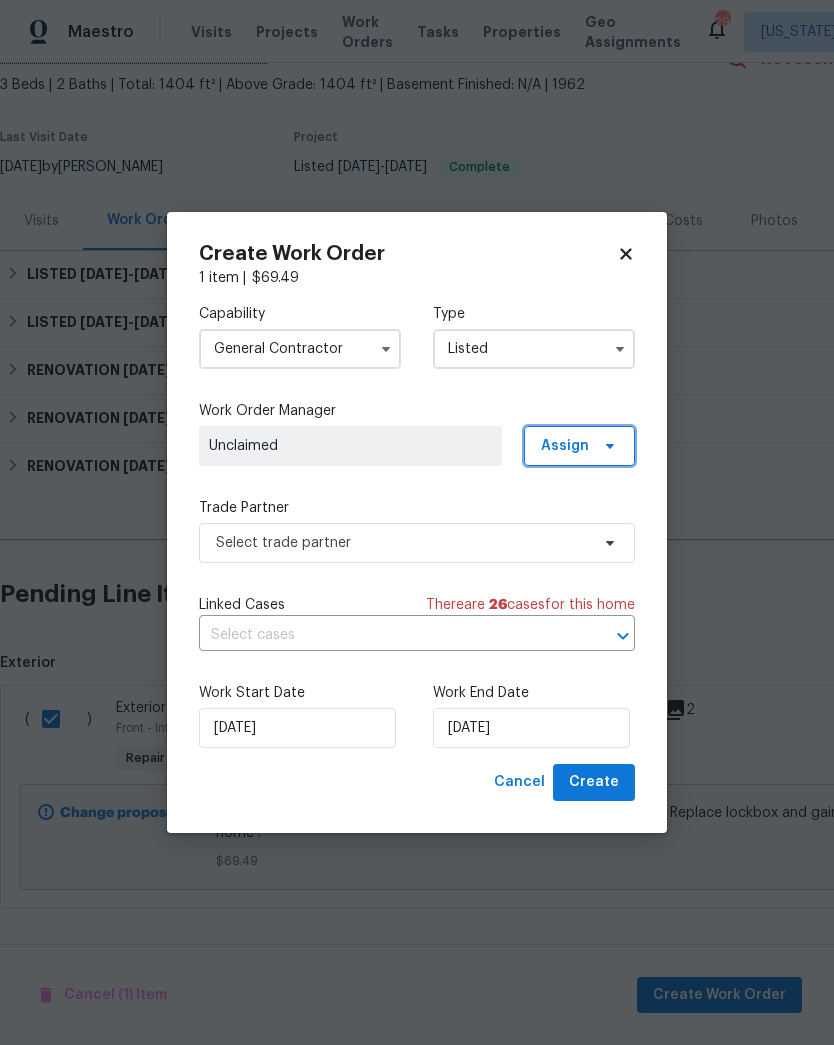 click 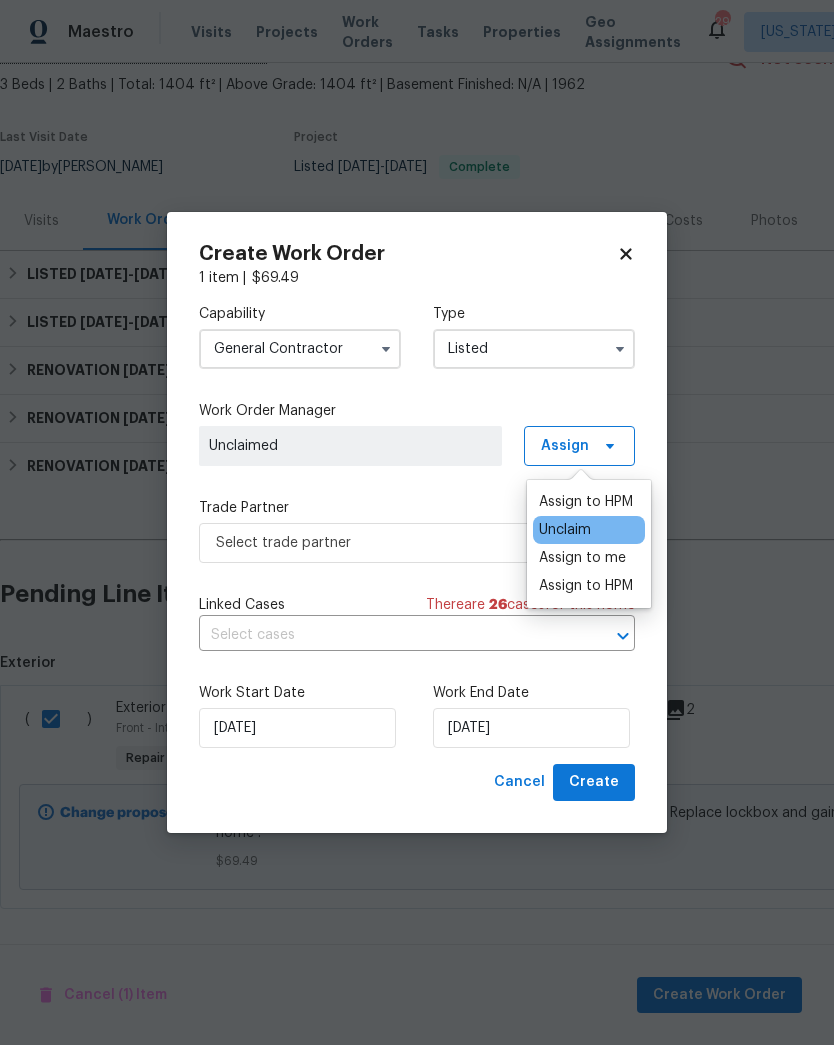 click on "Assign to me" at bounding box center [582, 558] 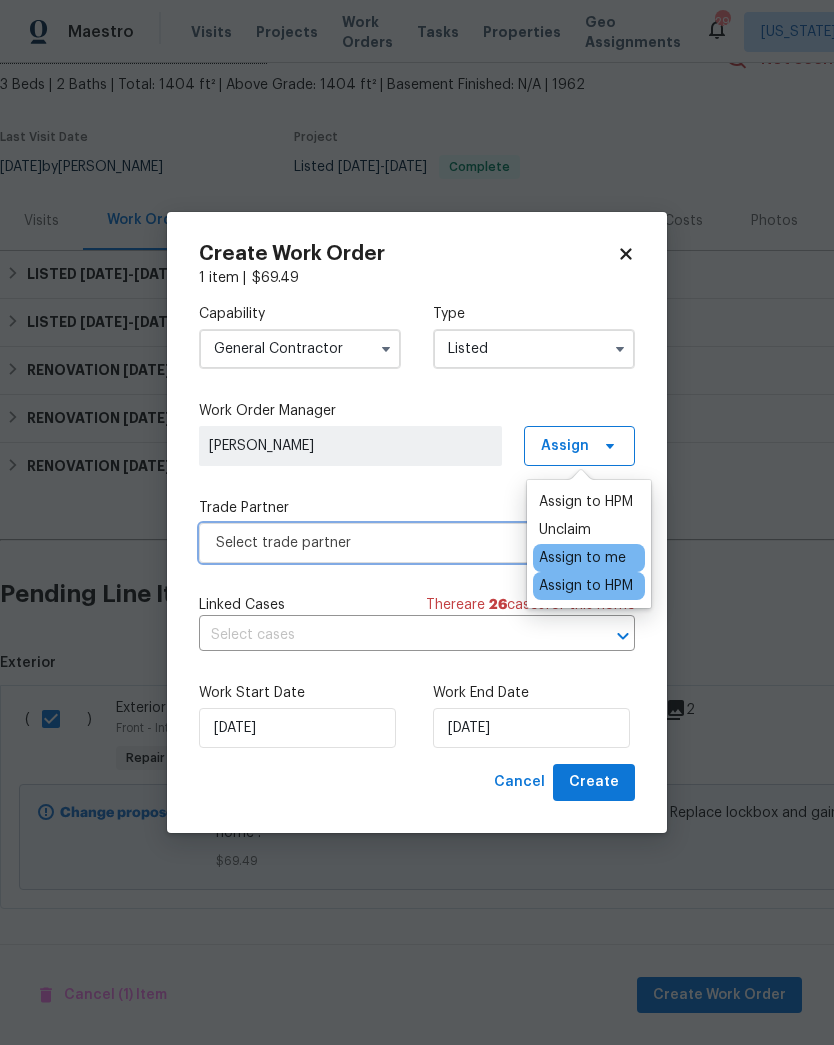 click on "Select trade partner" at bounding box center [402, 543] 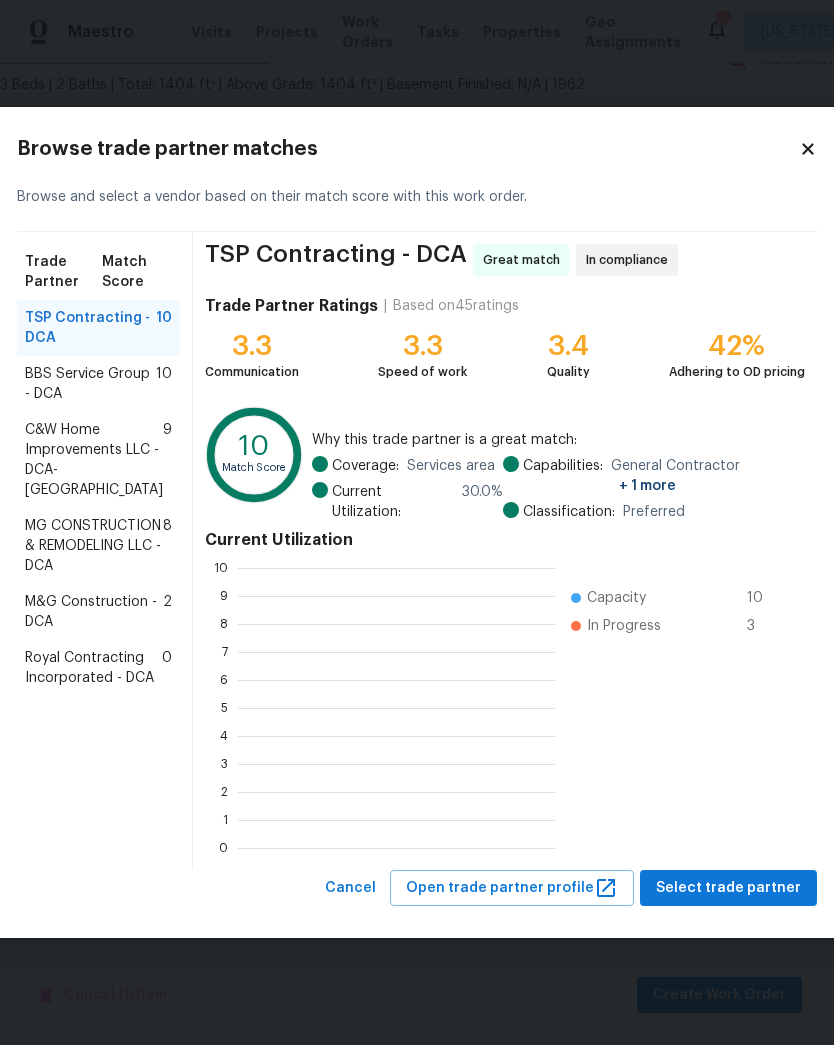 scroll, scrollTop: 2, scrollLeft: 2, axis: both 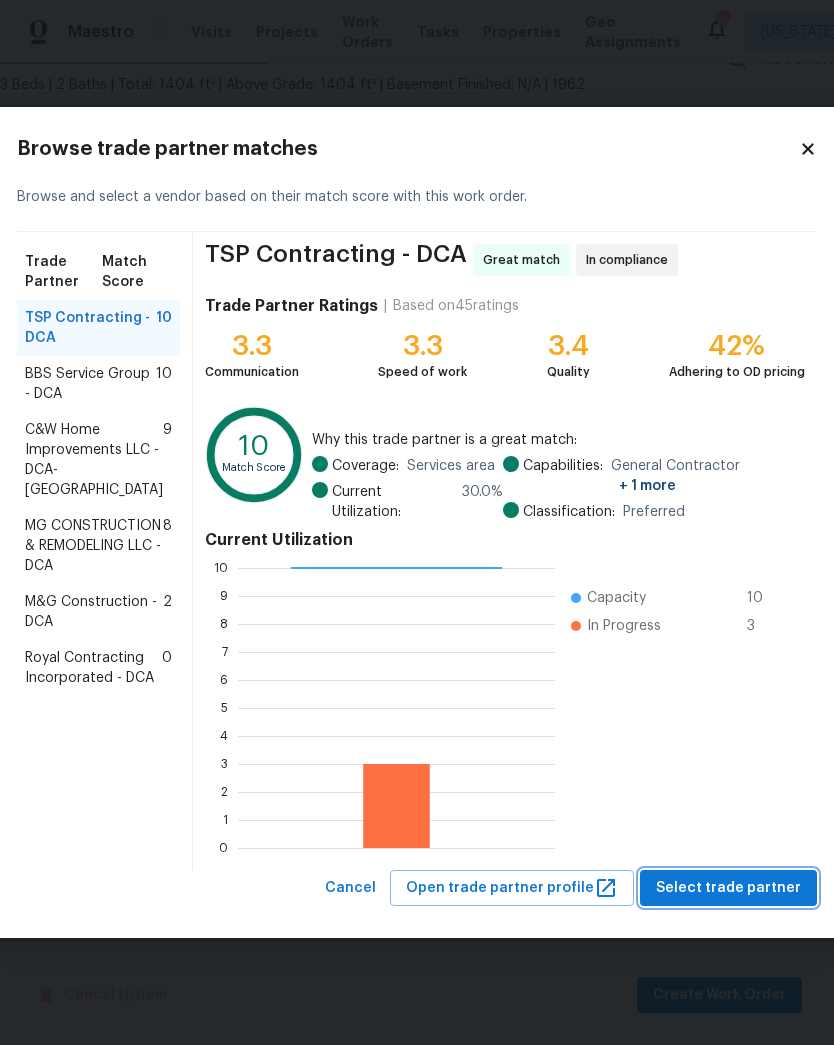 click on "Select trade partner" at bounding box center (728, 888) 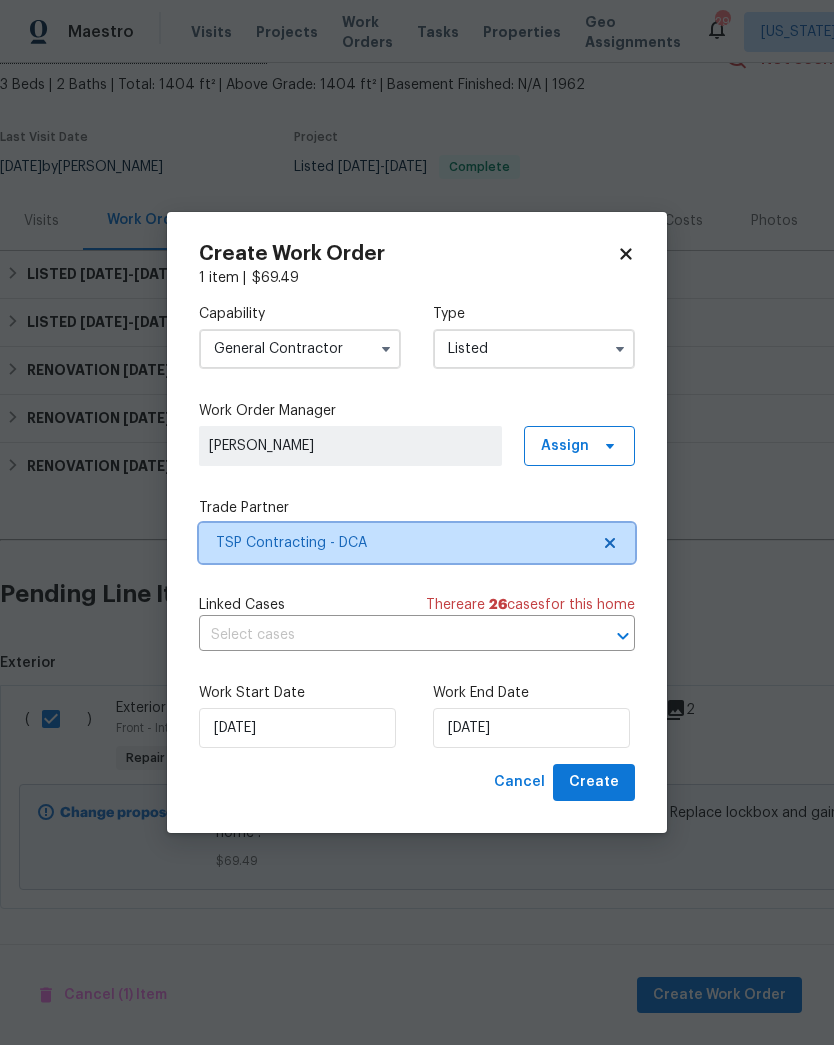 click at bounding box center (609, 636) 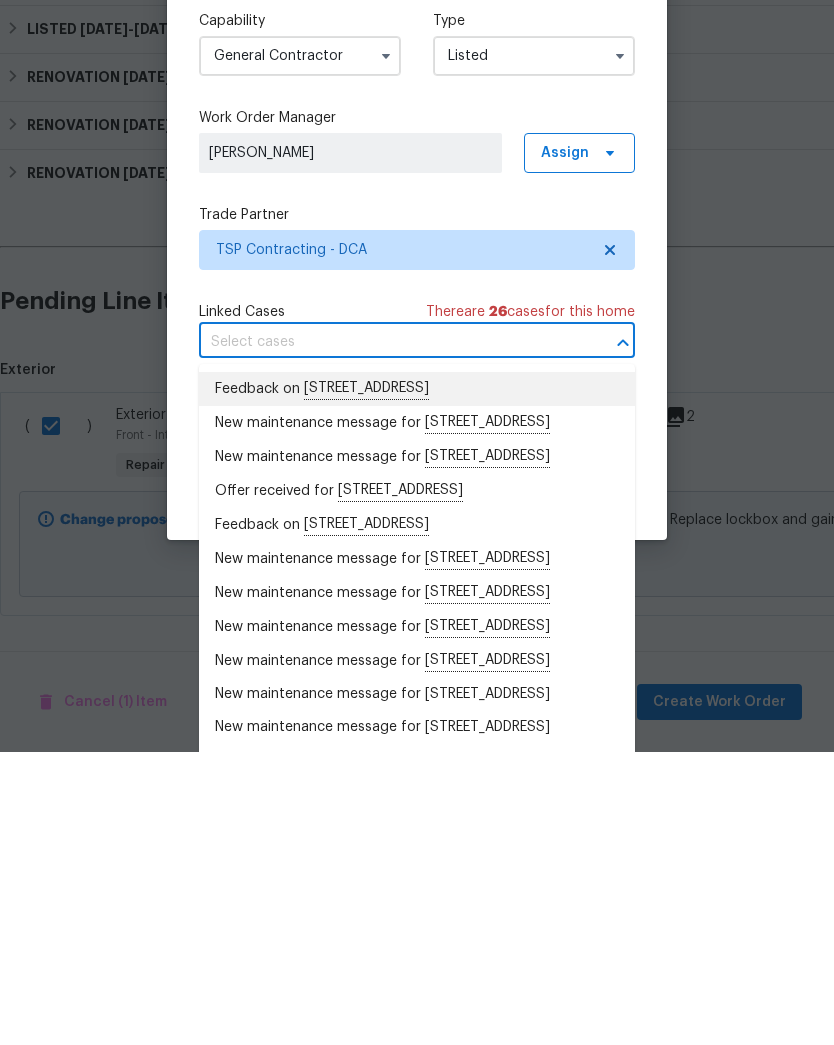 click on "Feedback on   [STREET_ADDRESS]" at bounding box center [417, 682] 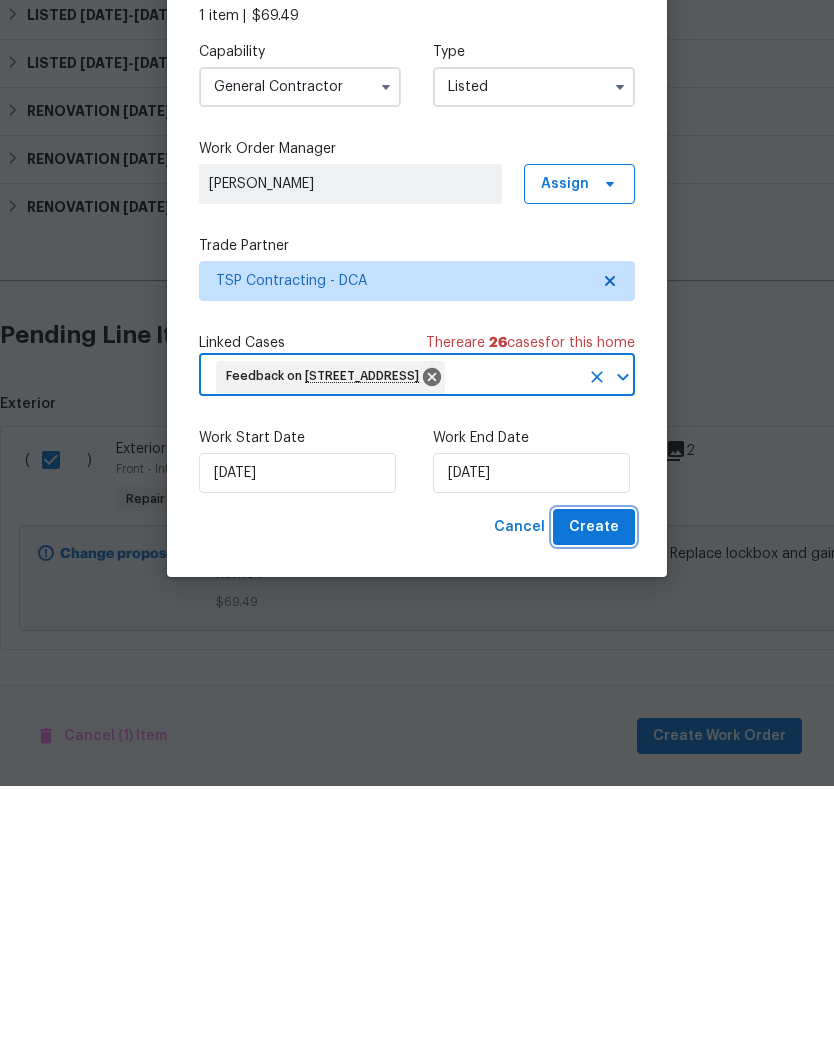 click on "Create" at bounding box center [594, 786] 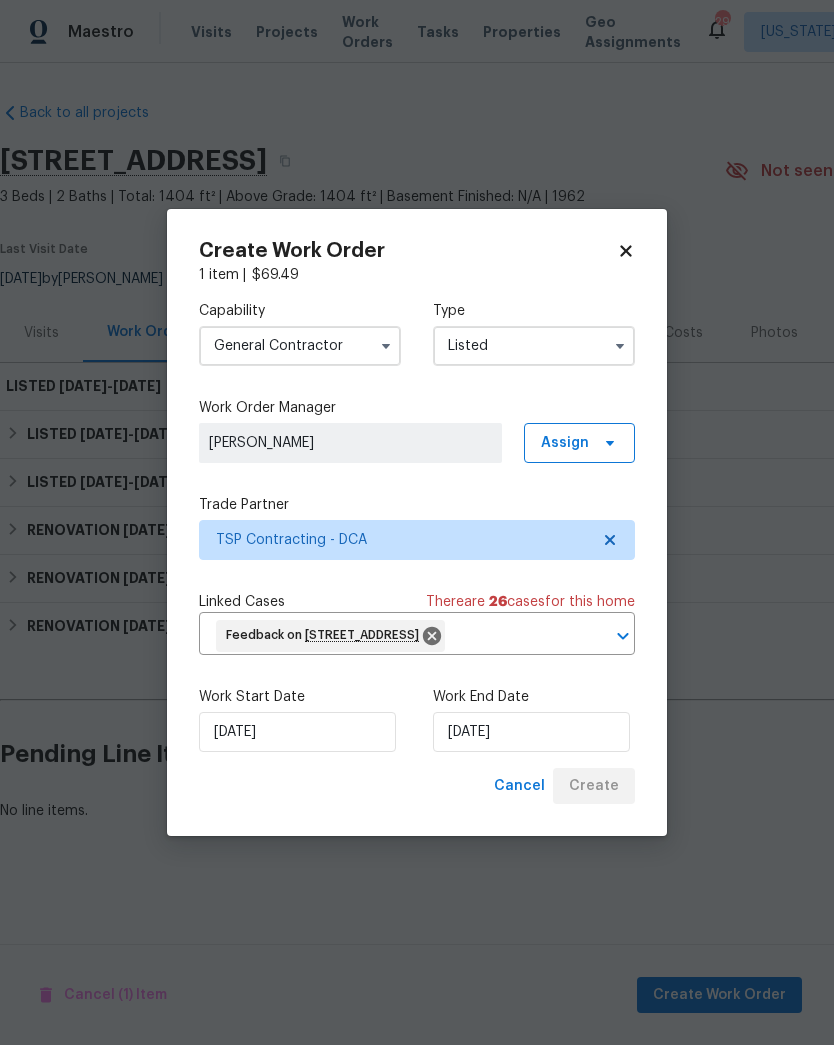 scroll, scrollTop: 0, scrollLeft: 0, axis: both 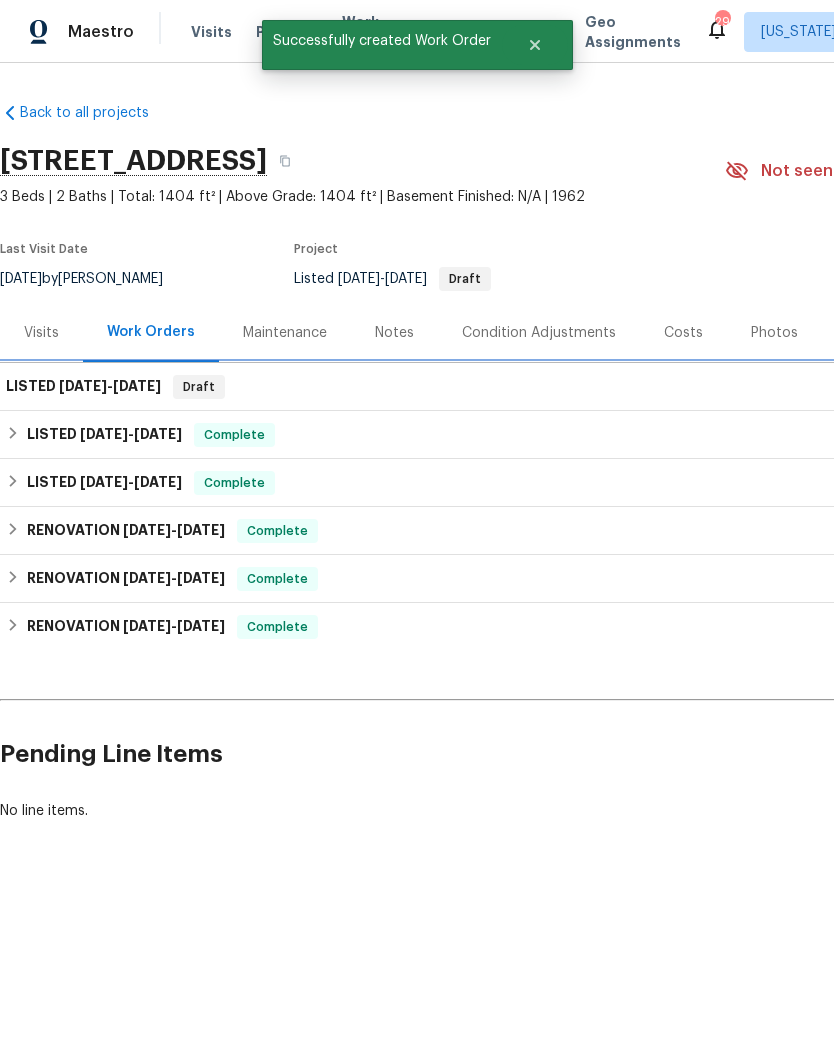 click on "LISTED   [DATE]  -  [DATE] Draft" at bounding box center (565, 387) 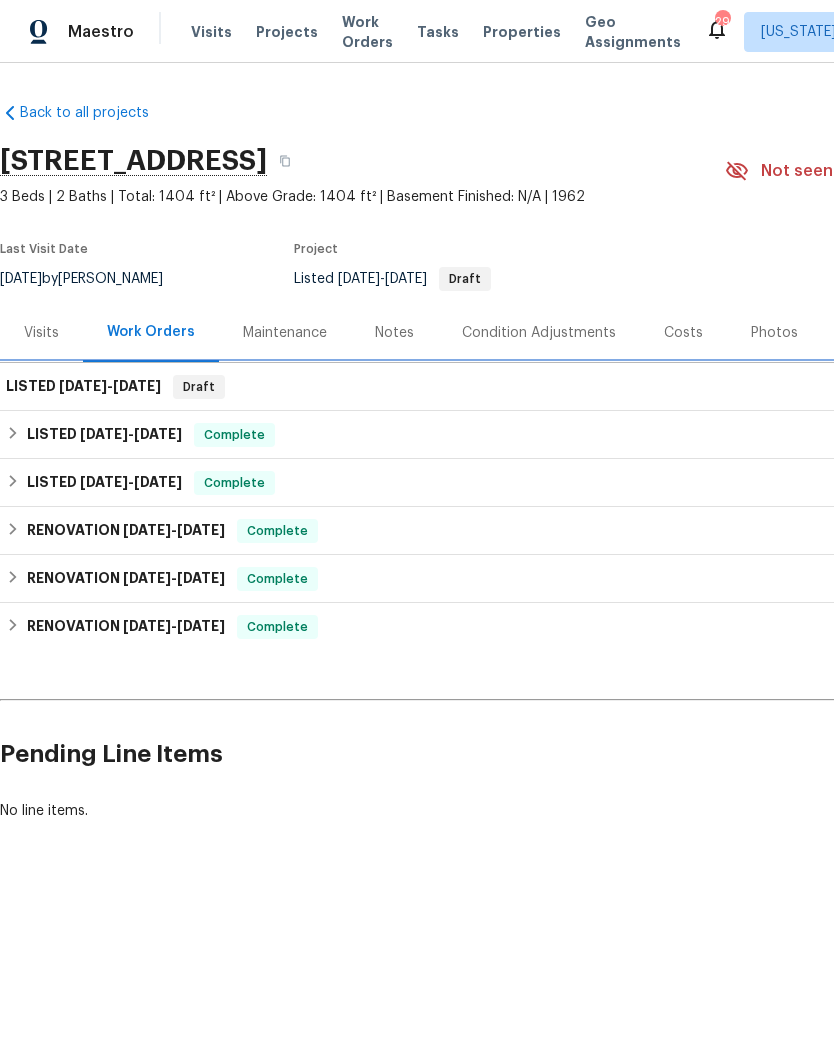 scroll, scrollTop: 0, scrollLeft: 0, axis: both 